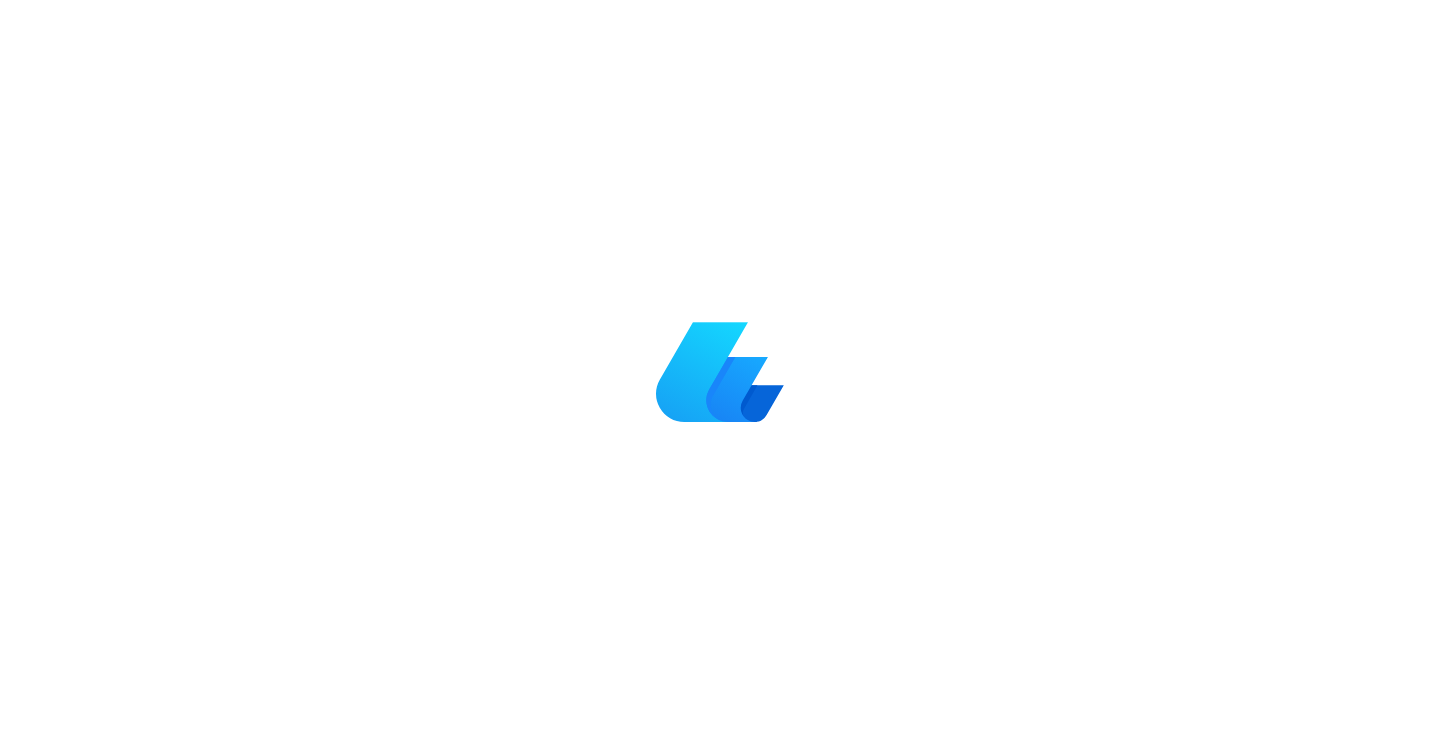 scroll, scrollTop: 0, scrollLeft: 0, axis: both 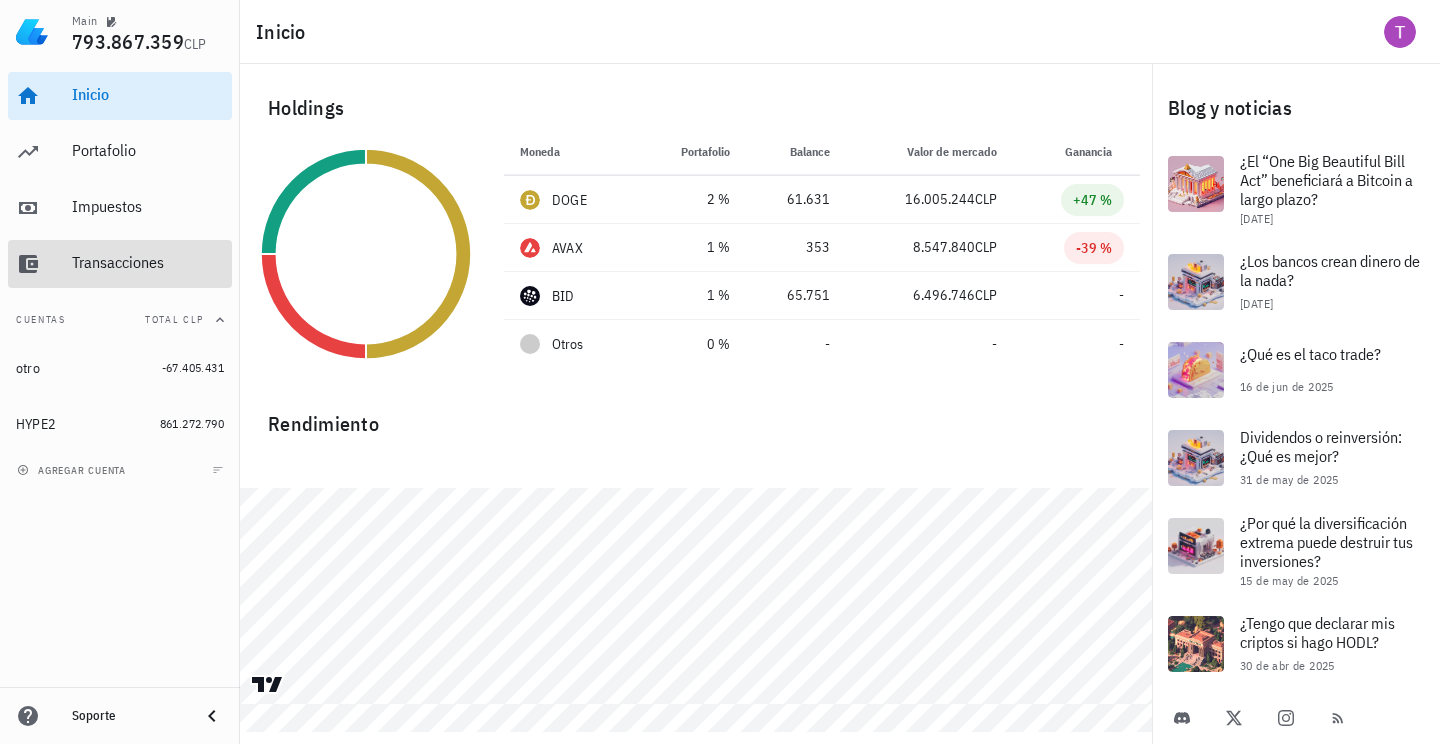 click on "Transacciones" at bounding box center [148, 263] 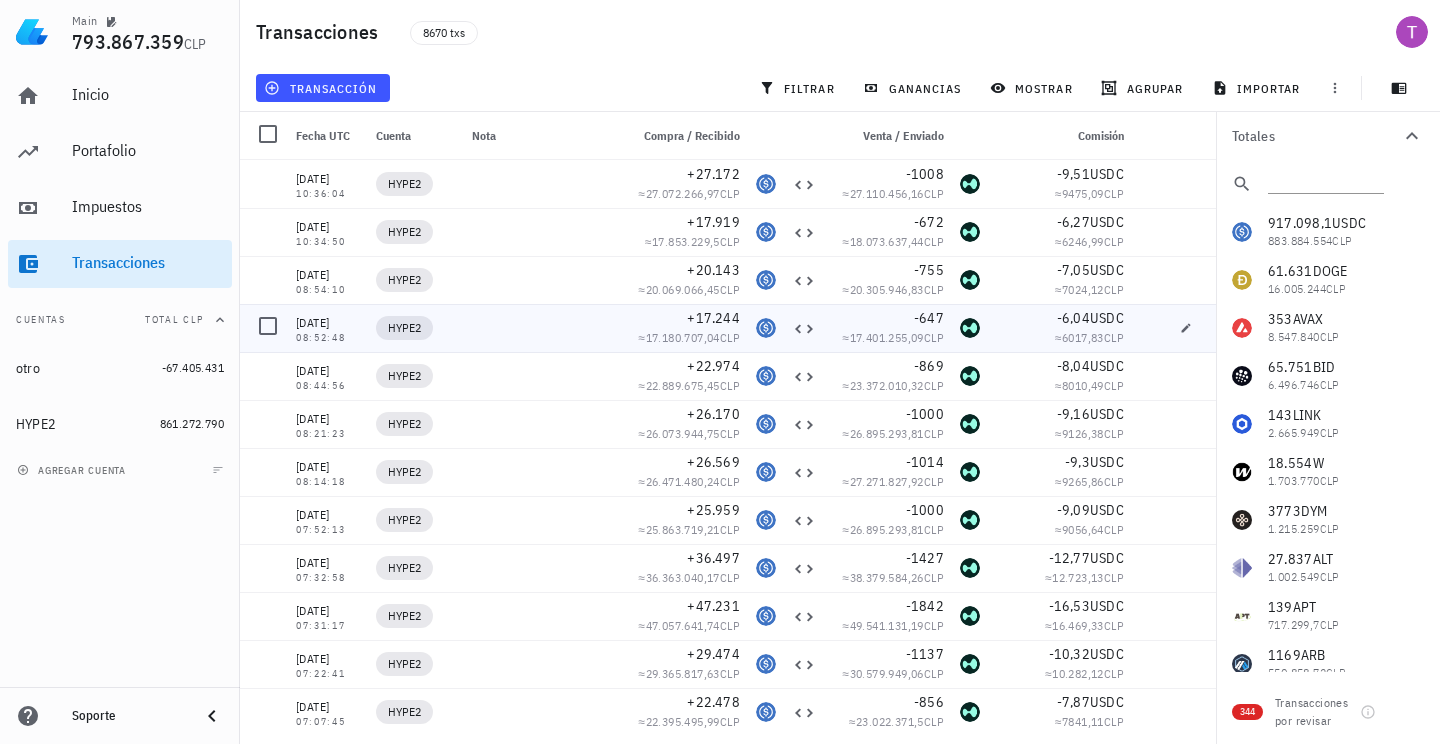 scroll, scrollTop: 0, scrollLeft: 0, axis: both 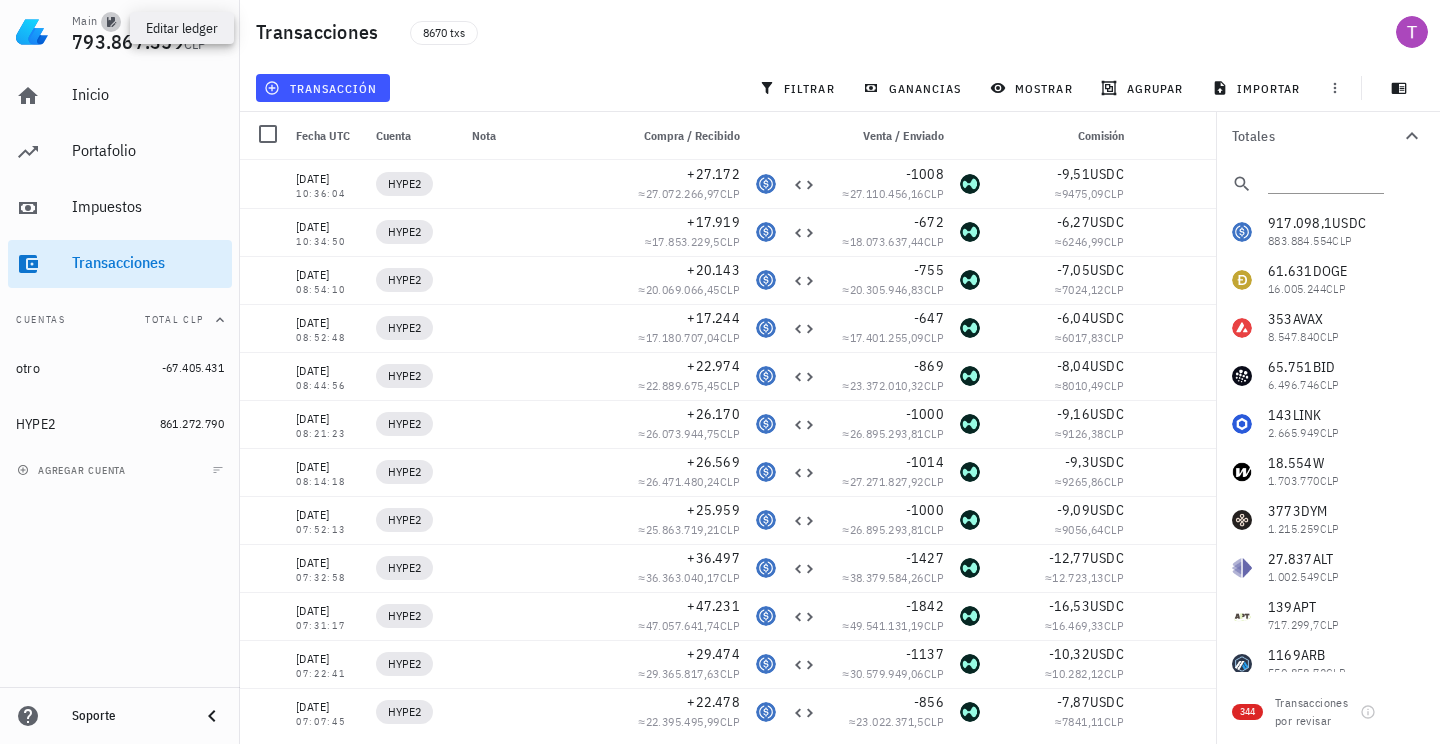 click at bounding box center [111, 22] 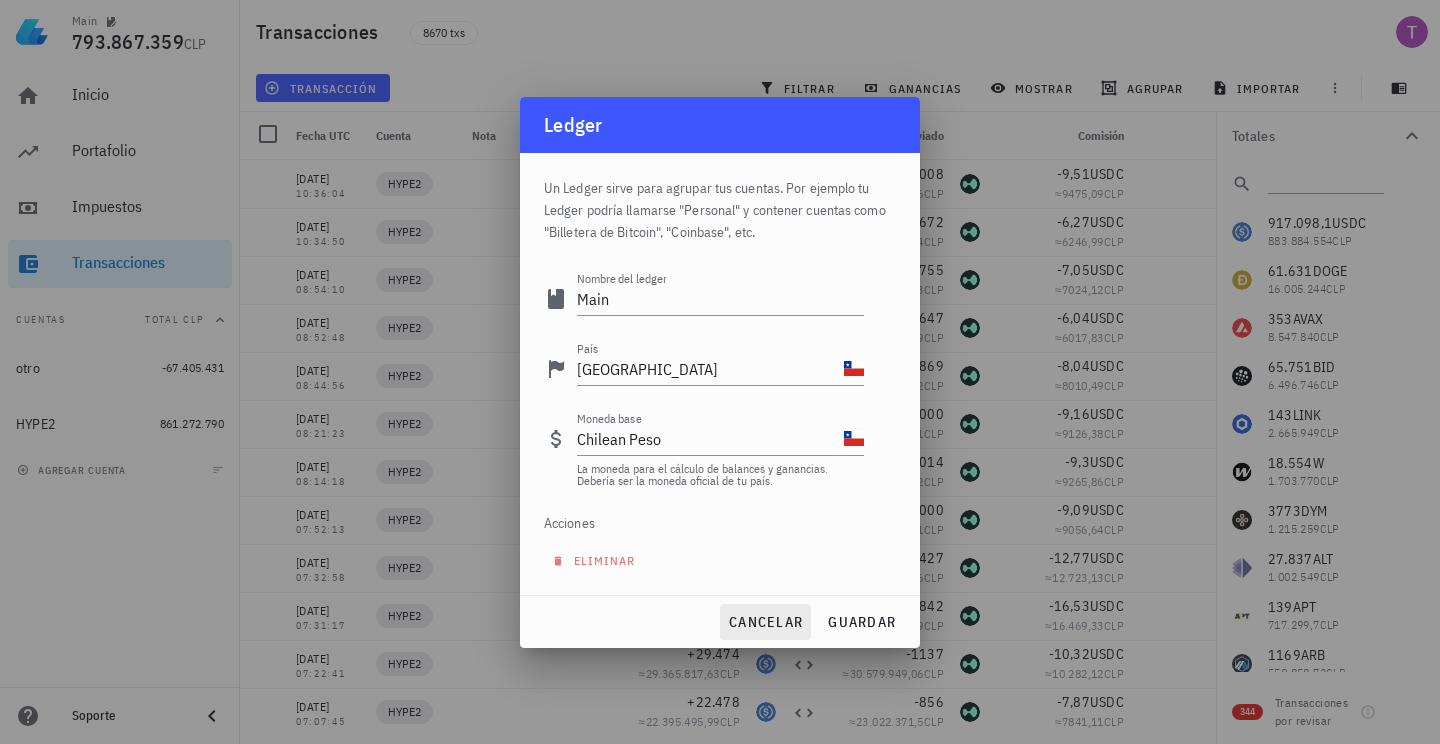 click on "cancelar" at bounding box center (765, 622) 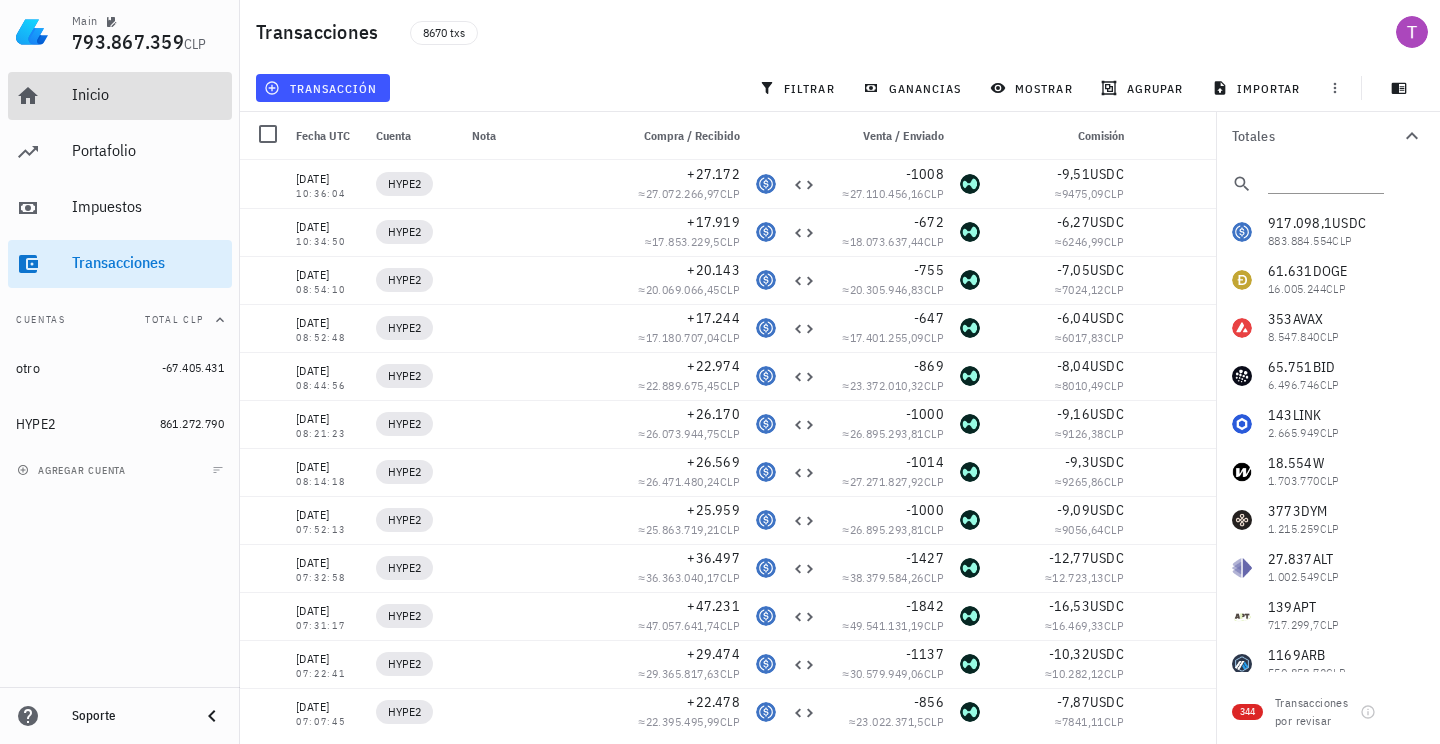 click on "Inicio" at bounding box center [148, 94] 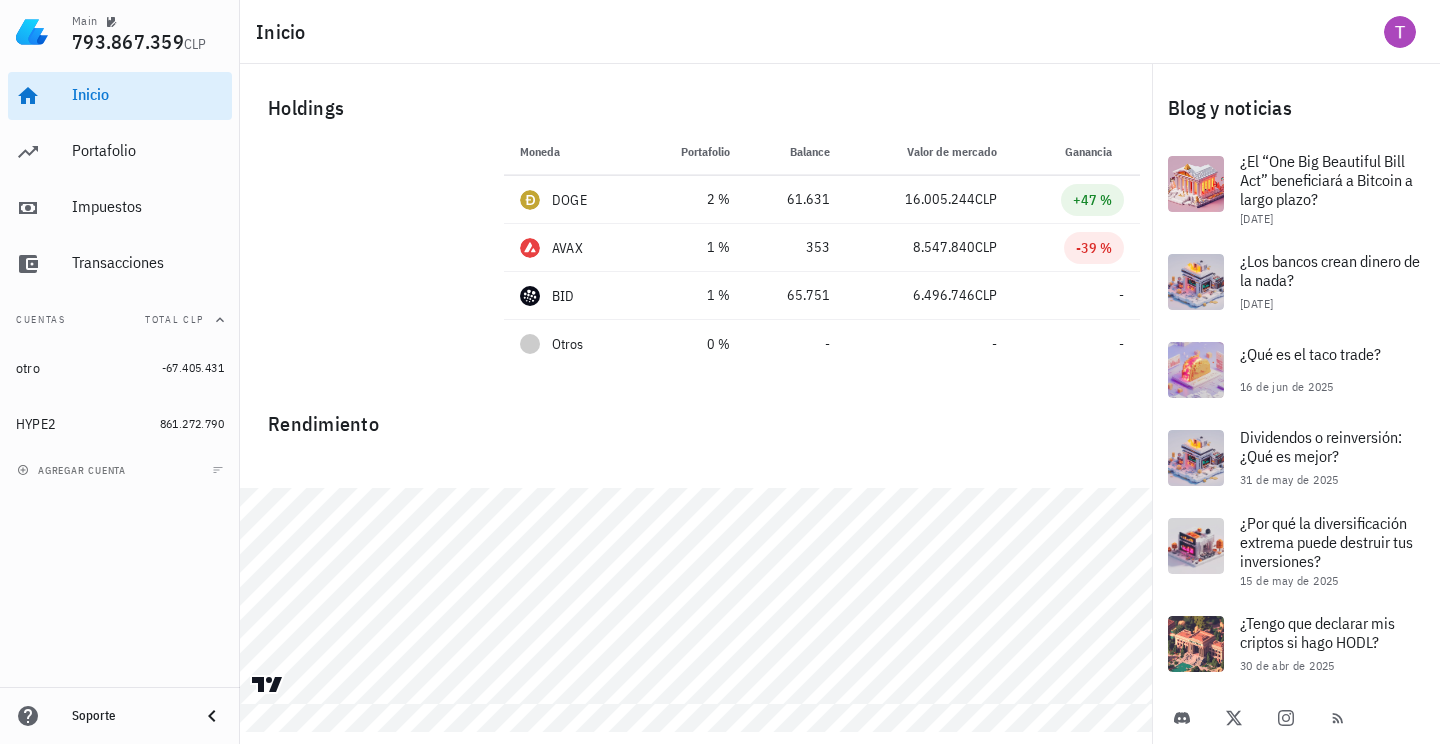 scroll, scrollTop: 0, scrollLeft: 0, axis: both 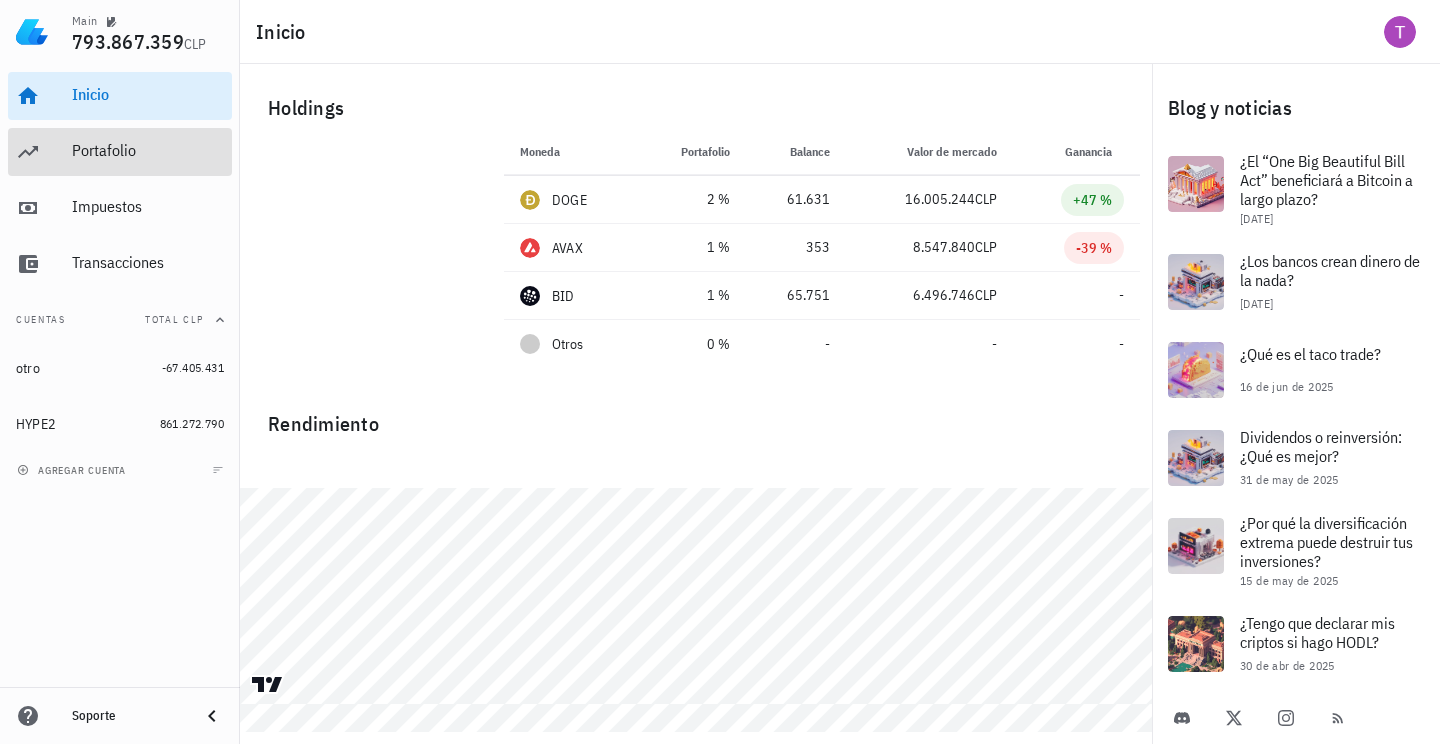 click on "Portafolio" at bounding box center [148, 150] 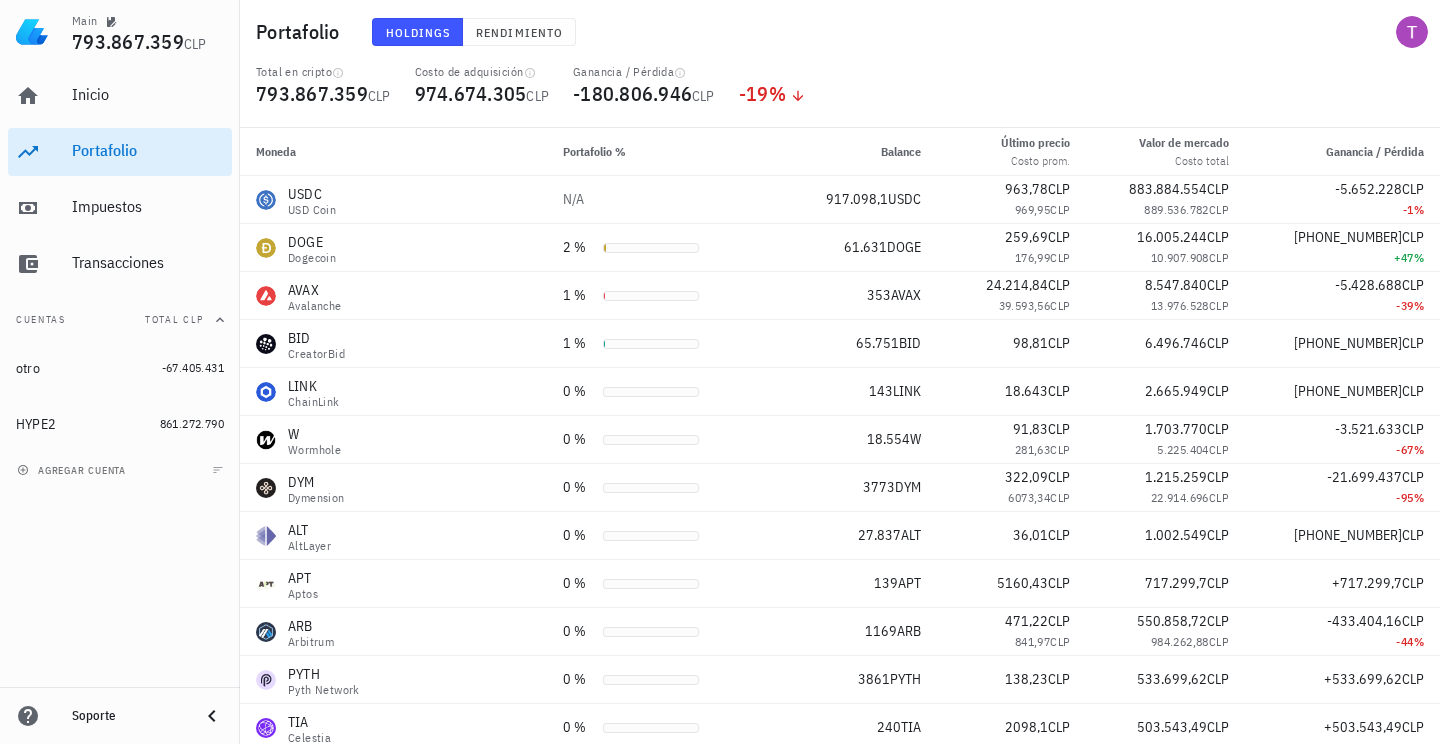 scroll, scrollTop: 0, scrollLeft: 0, axis: both 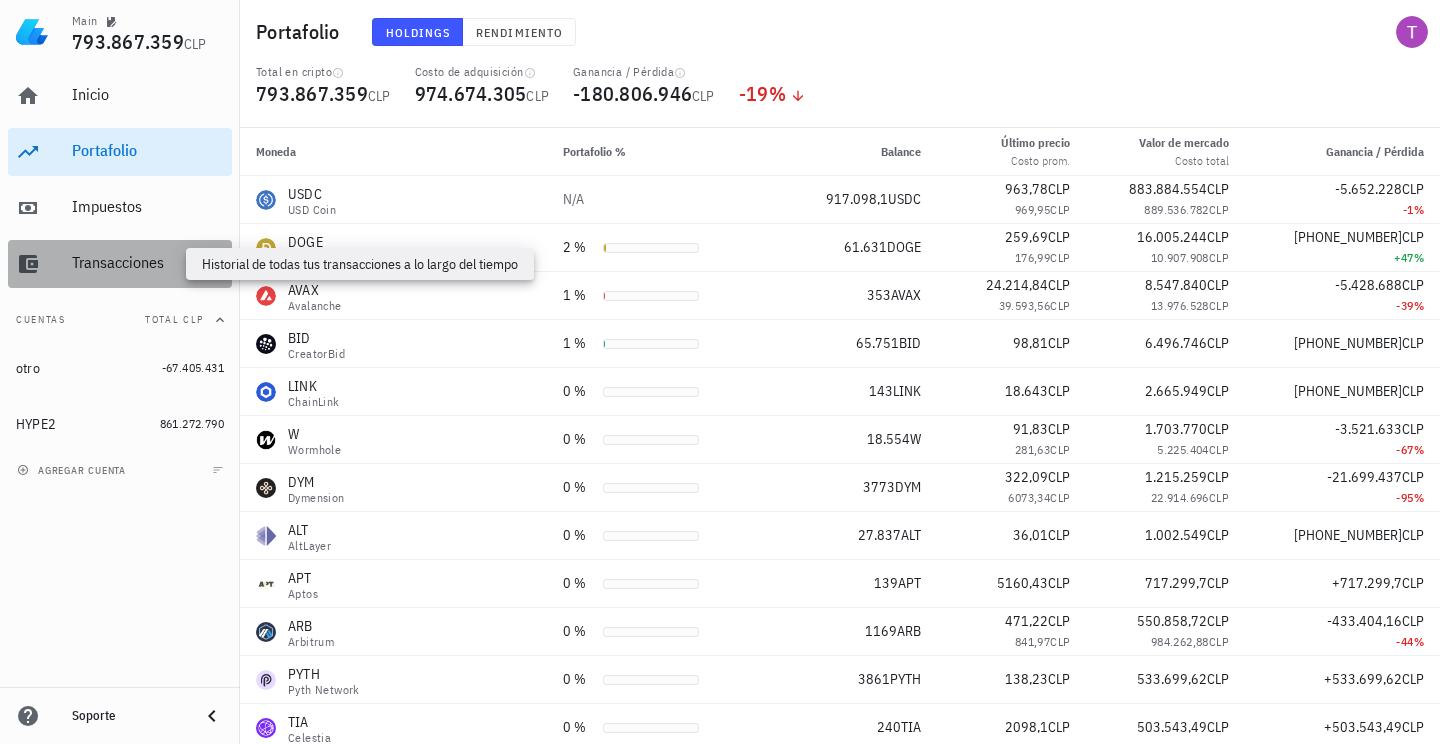 click on "Transacciones" at bounding box center (148, 262) 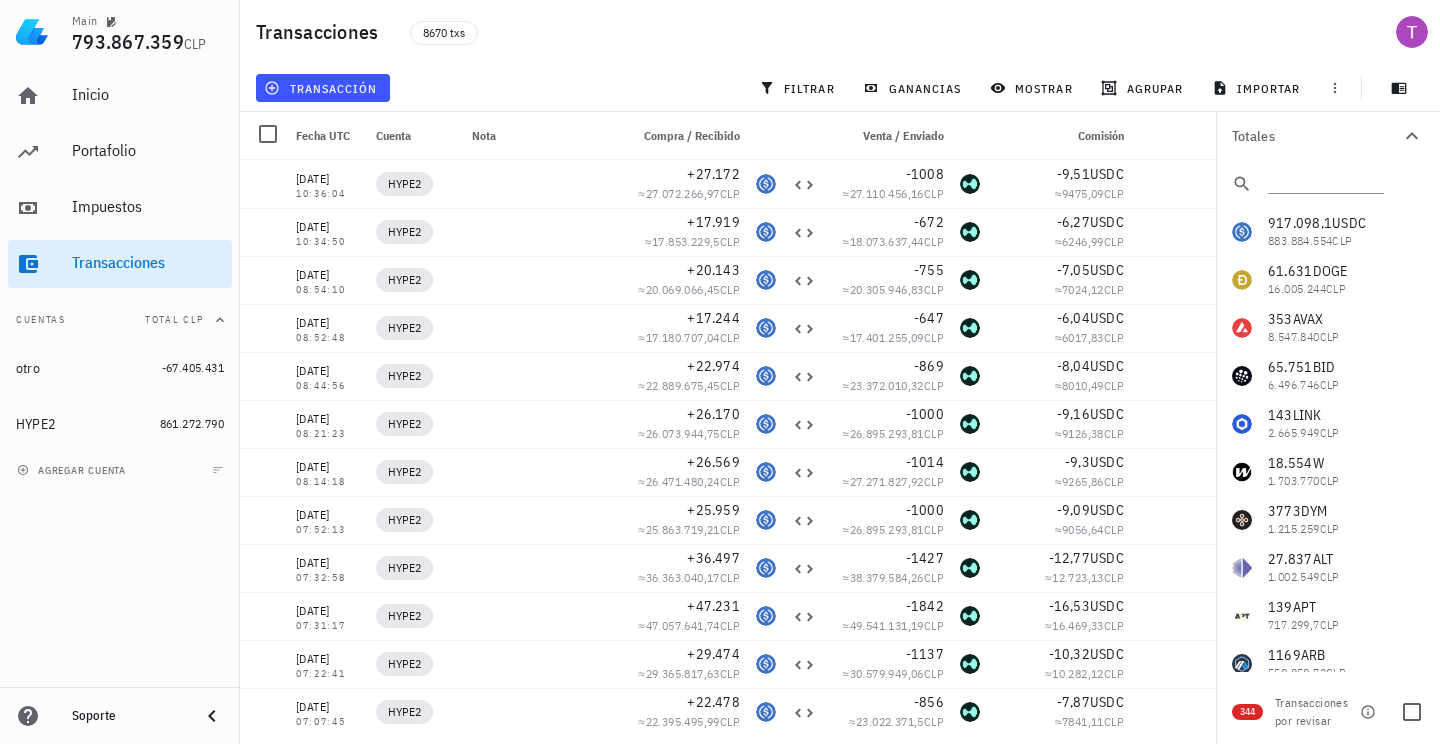 click 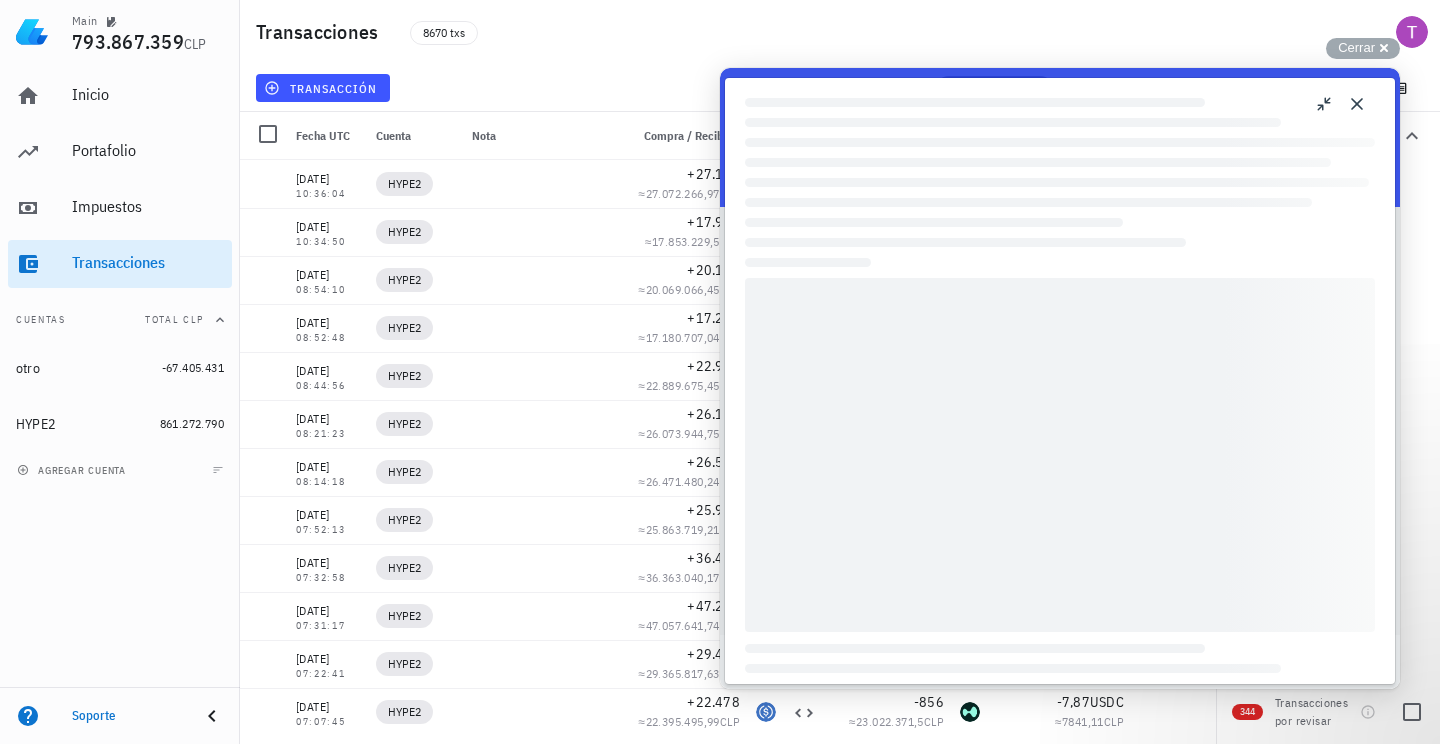 scroll, scrollTop: 0, scrollLeft: 0, axis: both 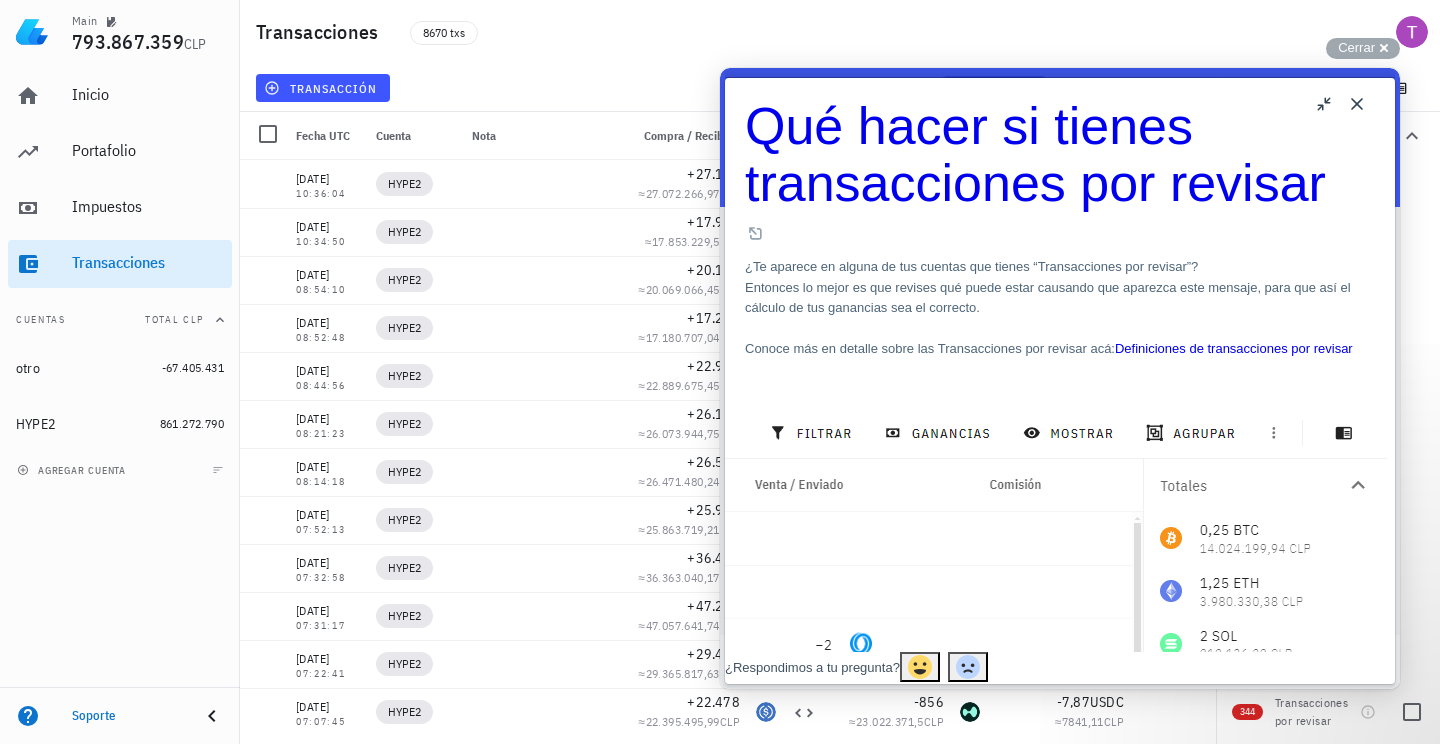 click on "Close" at bounding box center [1357, 104] 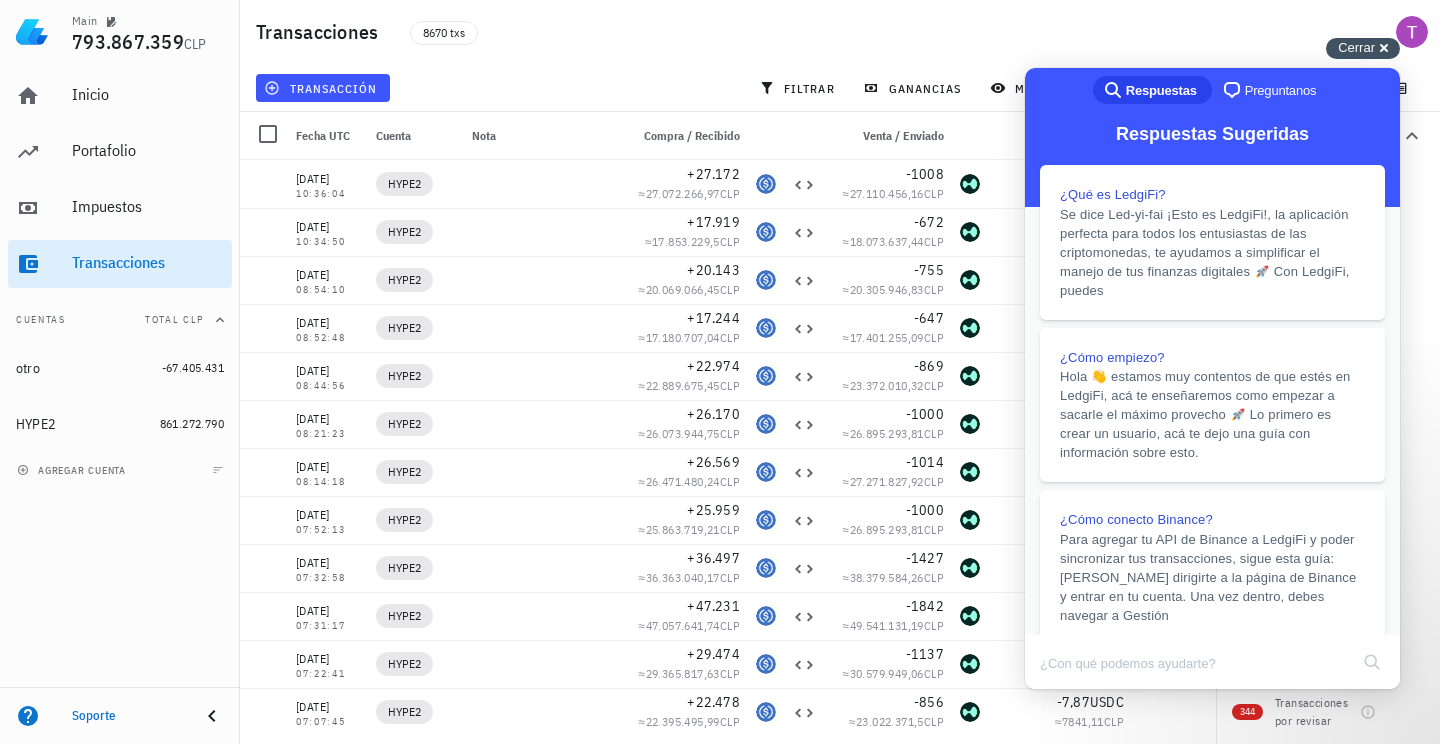 click on "Cerrar cross-small" at bounding box center [1363, 48] 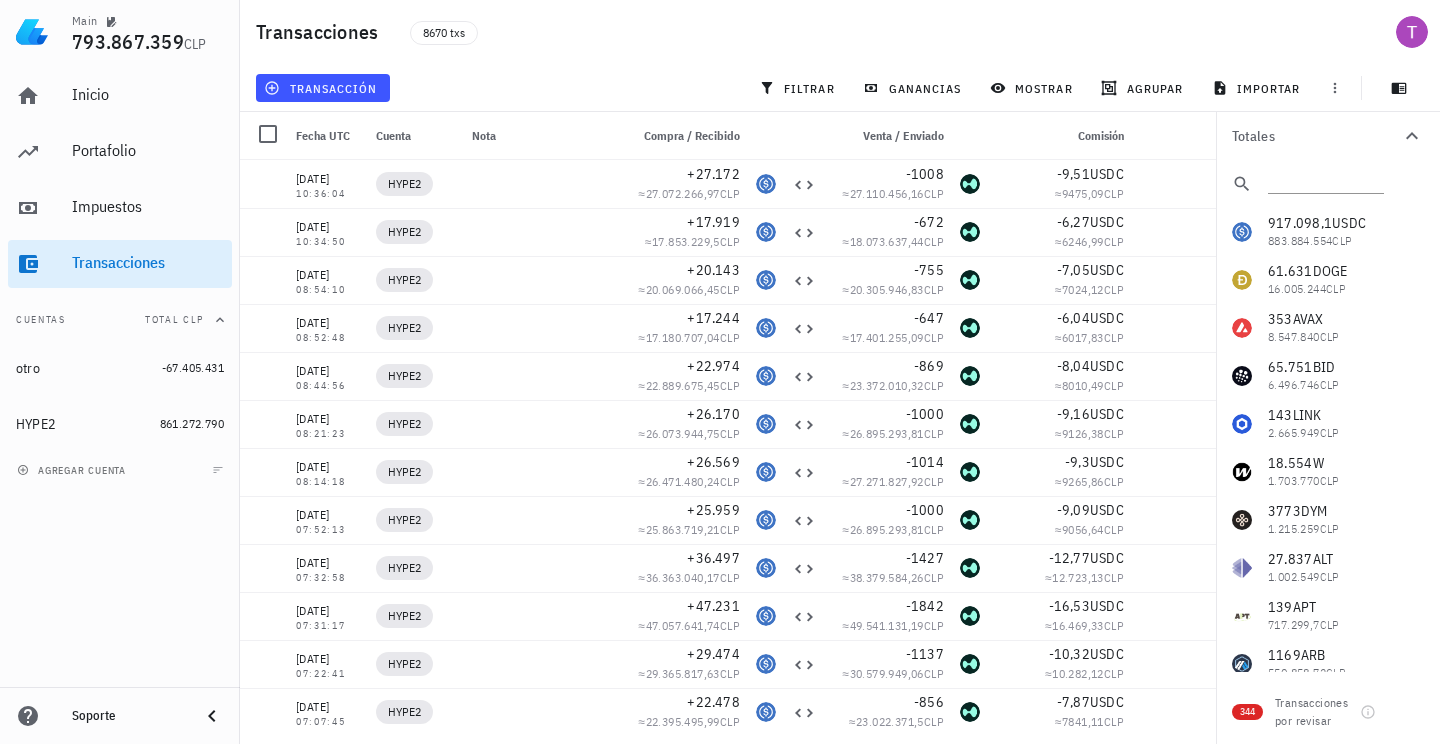 click on "917.098,1  USDC   883.884.554  CLP     61.631  DOGE   16.005.244  CLP     353  AVAX   8.547.840  CLP     65.751  BID   6.496.746  CLP     143  LINK   2.665.949  CLP     18.554  W   1.703.770  CLP     3773  DYM   1.215.259  CLP     27.837  ALT   1.002.549  CLP     139  APT   717.299,7  CLP     1169  ARB   550.858,72  CLP     3861  PYTH   533.699,62  CLP     240  TIA   503.543,49  CLP     9031  MAV   452.735,64  CLP     946  ENA   451.726,08  CLP     85  ATOM   427.271,11  CLP     2  SOL   351.233,53  CLP     3370  BLUR   336.713,54  CLP     6,65  HYPE   296.752,94  CLP     1200  GOAT   156.469,76  CLP     13  UNI   133.288,92  CLP     22  BERA   49.557,22  CLP     45  SEI   15.653,73  CLP     462  WOW   14.928,77  CLP     9  SUPER   7456,31  CLP     894  MEOW   783,28  CLP     2,41  PURR   432,03  CLP     78  ASI   360,83  CLP     1,62  PANDA   283,95  CLP     167  NEIRO   93,64  CLP     2,75  FUN   47,52  CLP     14,7  PIP   18,61  CLP     31" at bounding box center (1328, 1912) 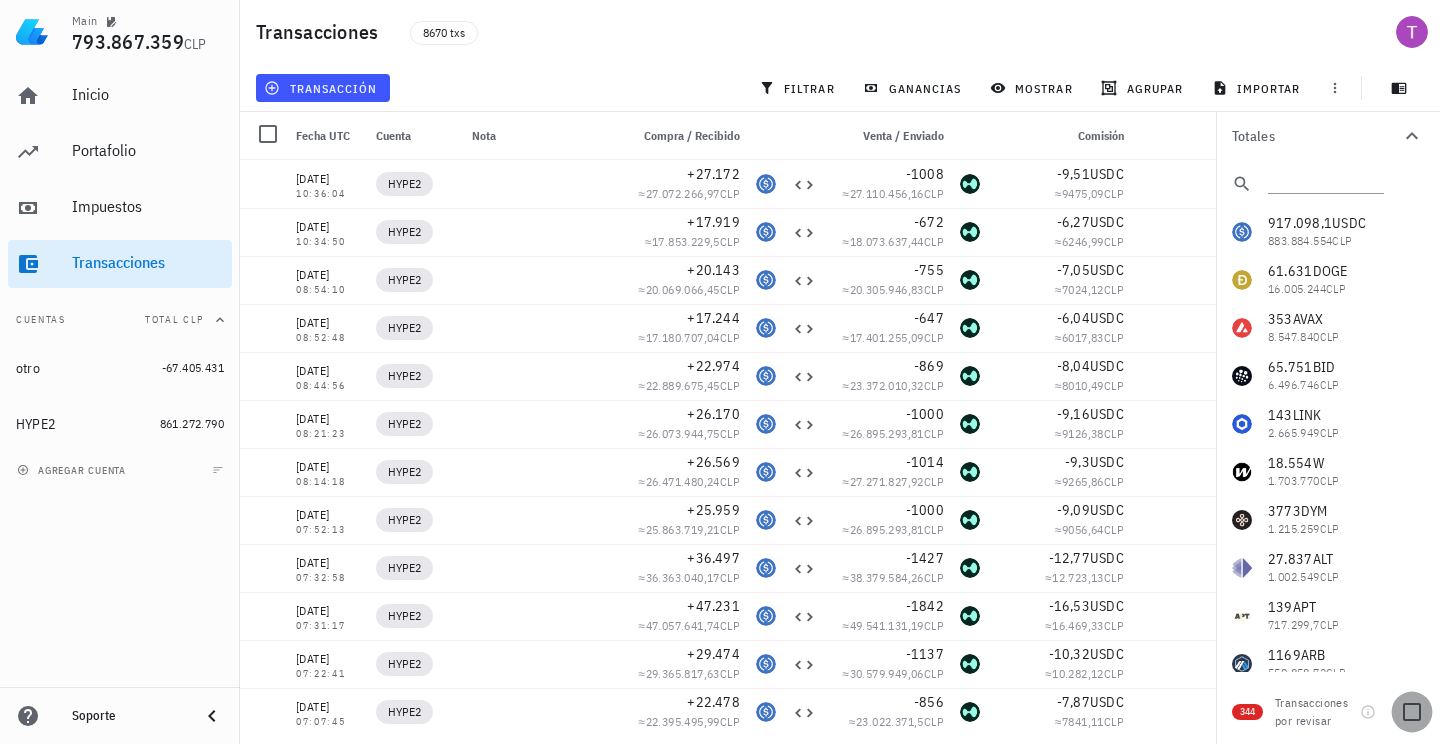 click at bounding box center [1412, 712] 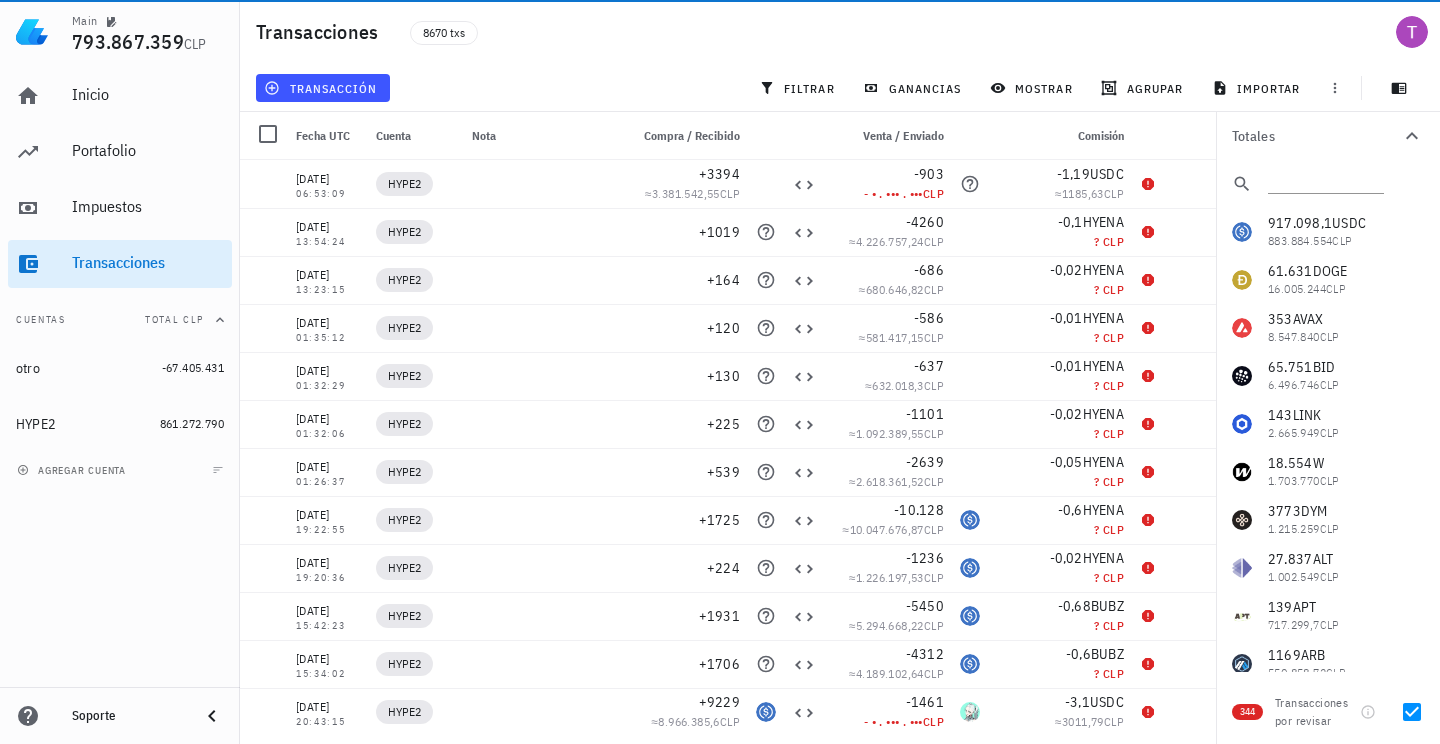 scroll, scrollTop: 0, scrollLeft: 0, axis: both 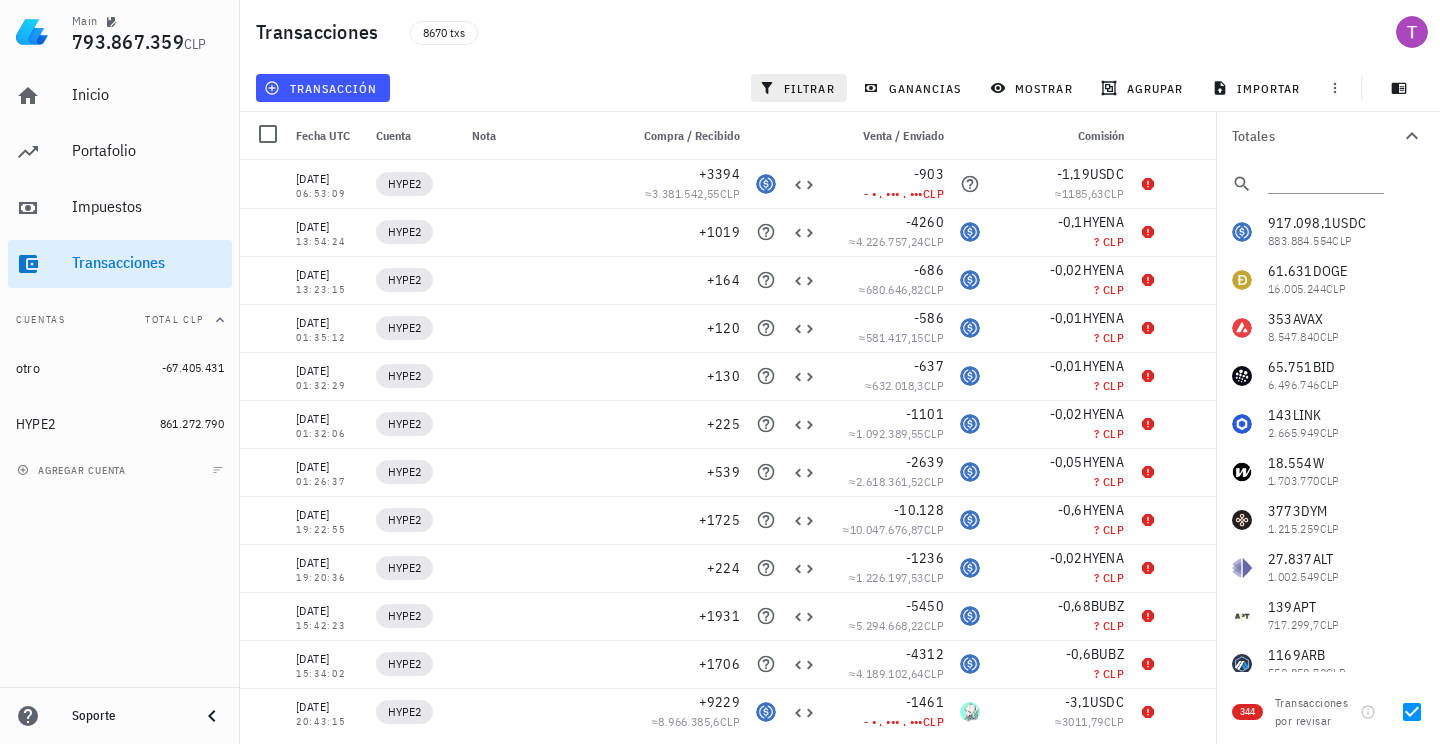 click on "filtrar" at bounding box center [799, 88] 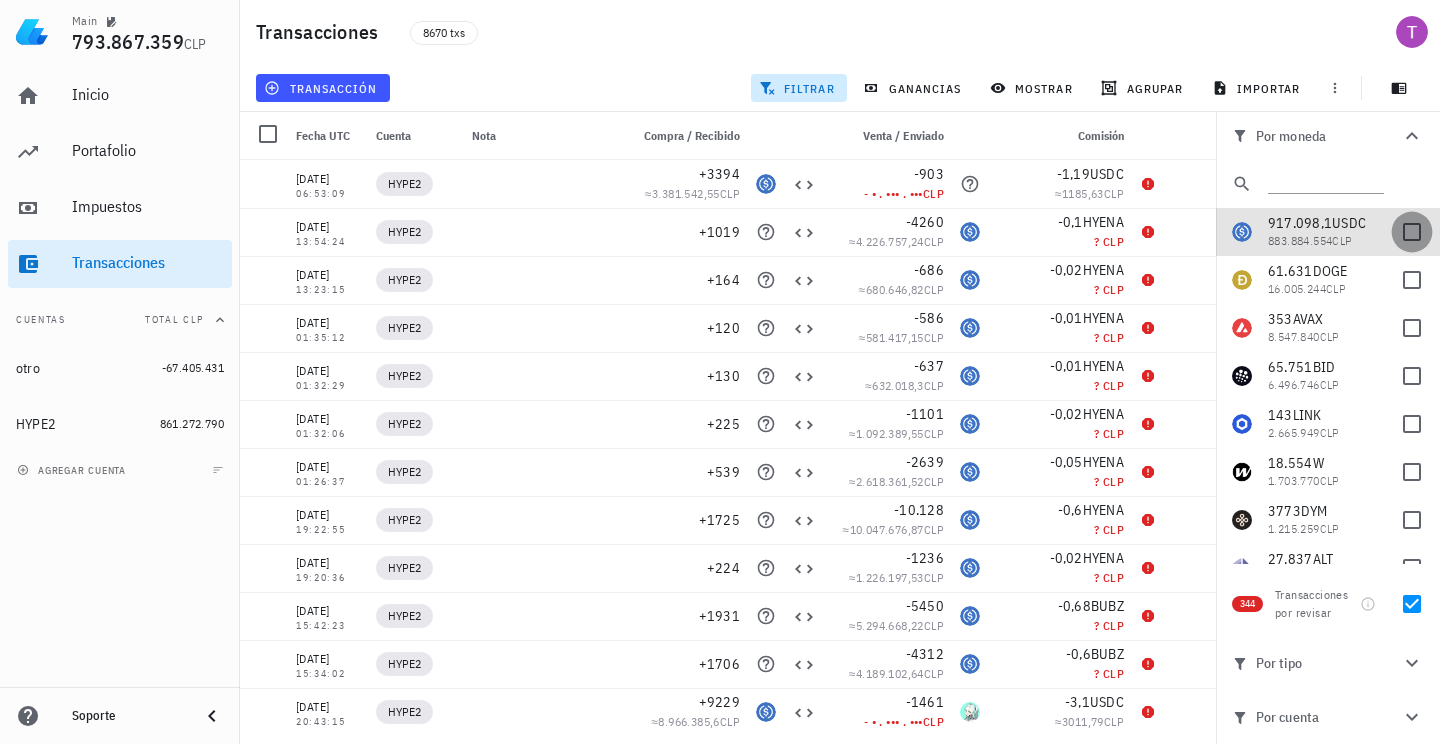click at bounding box center [1412, 232] 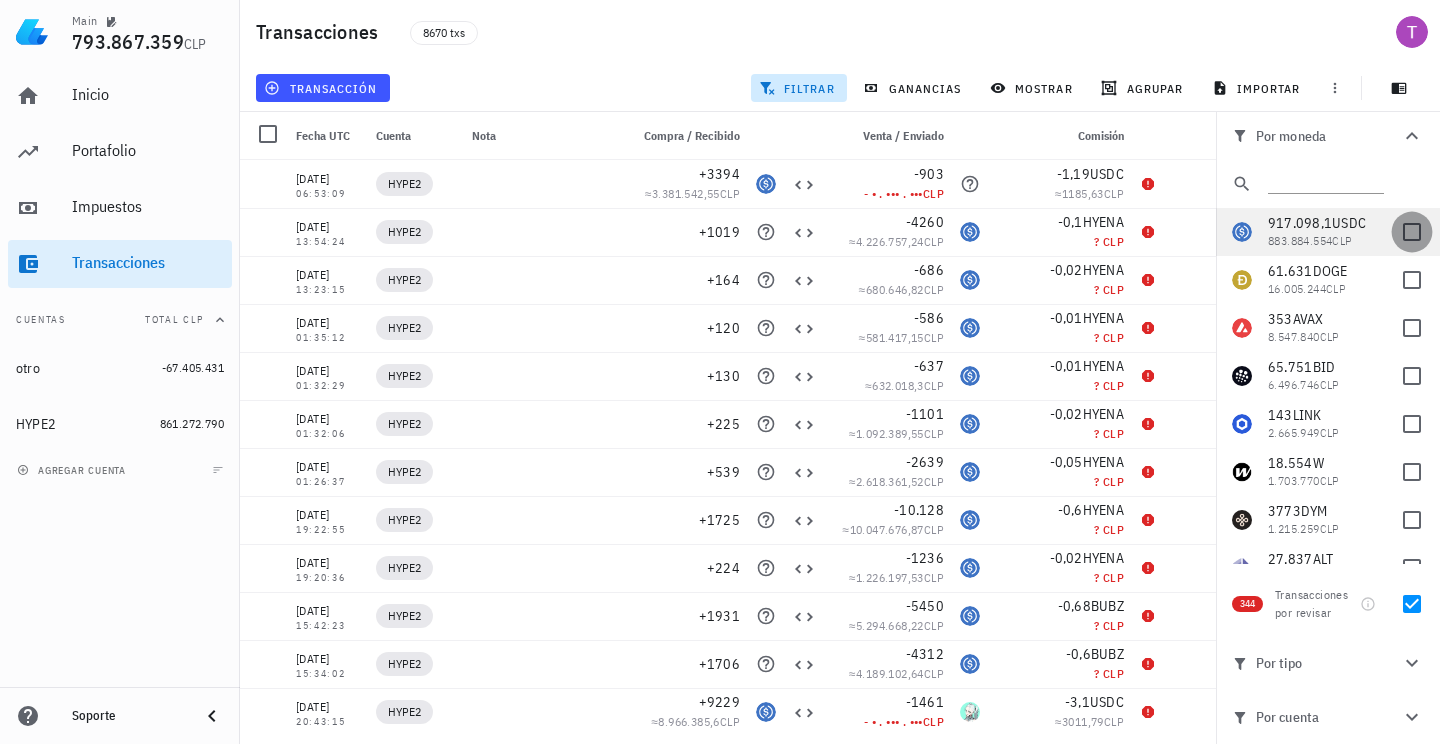 checkbox on "true" 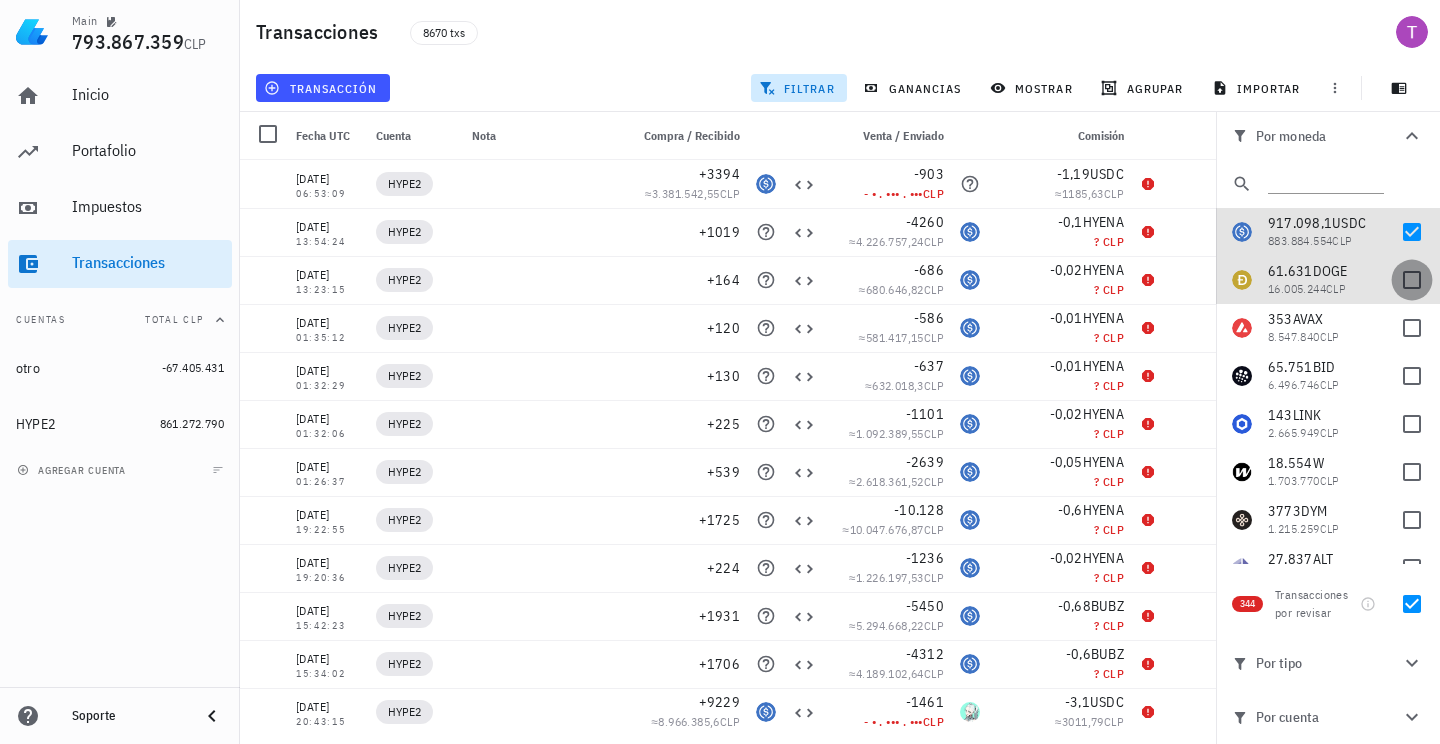 click at bounding box center [1412, 280] 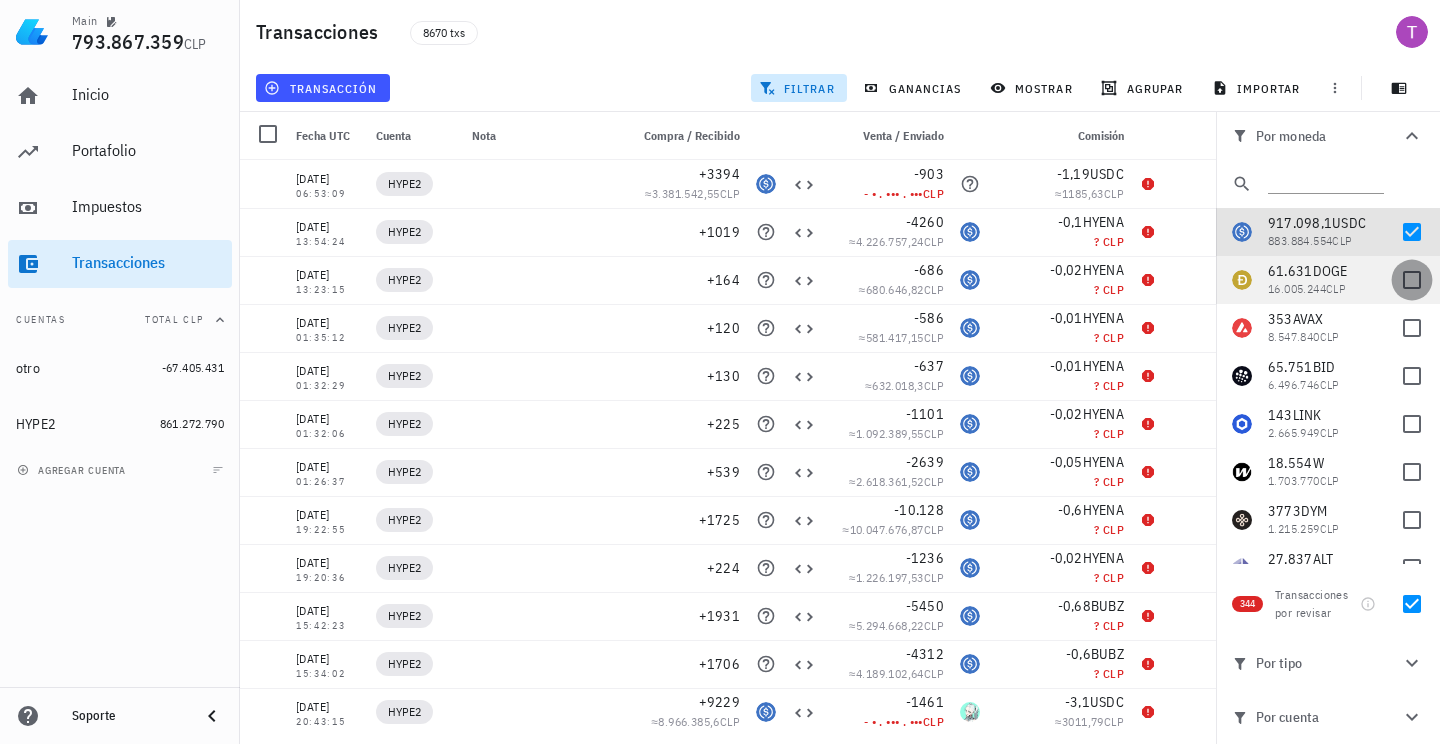 checkbox on "true" 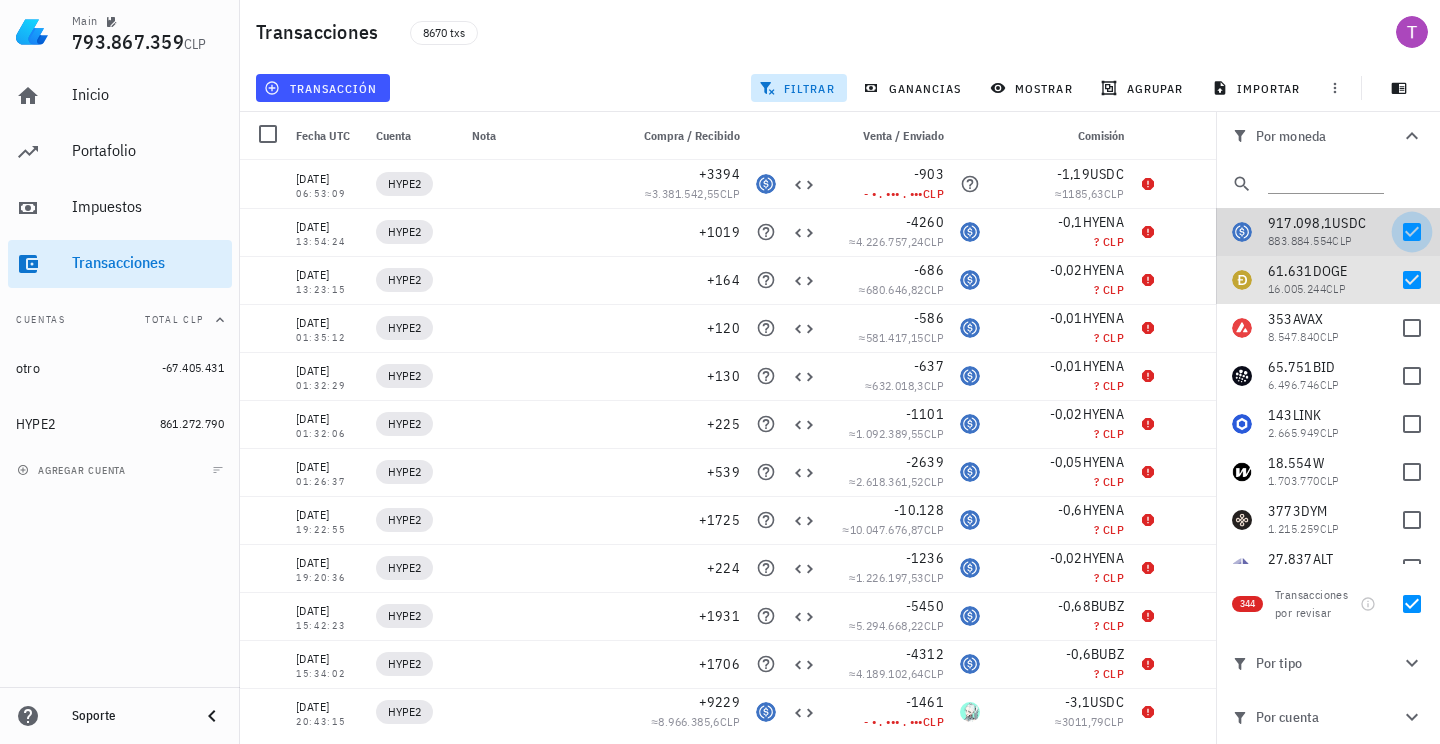 click at bounding box center (1412, 232) 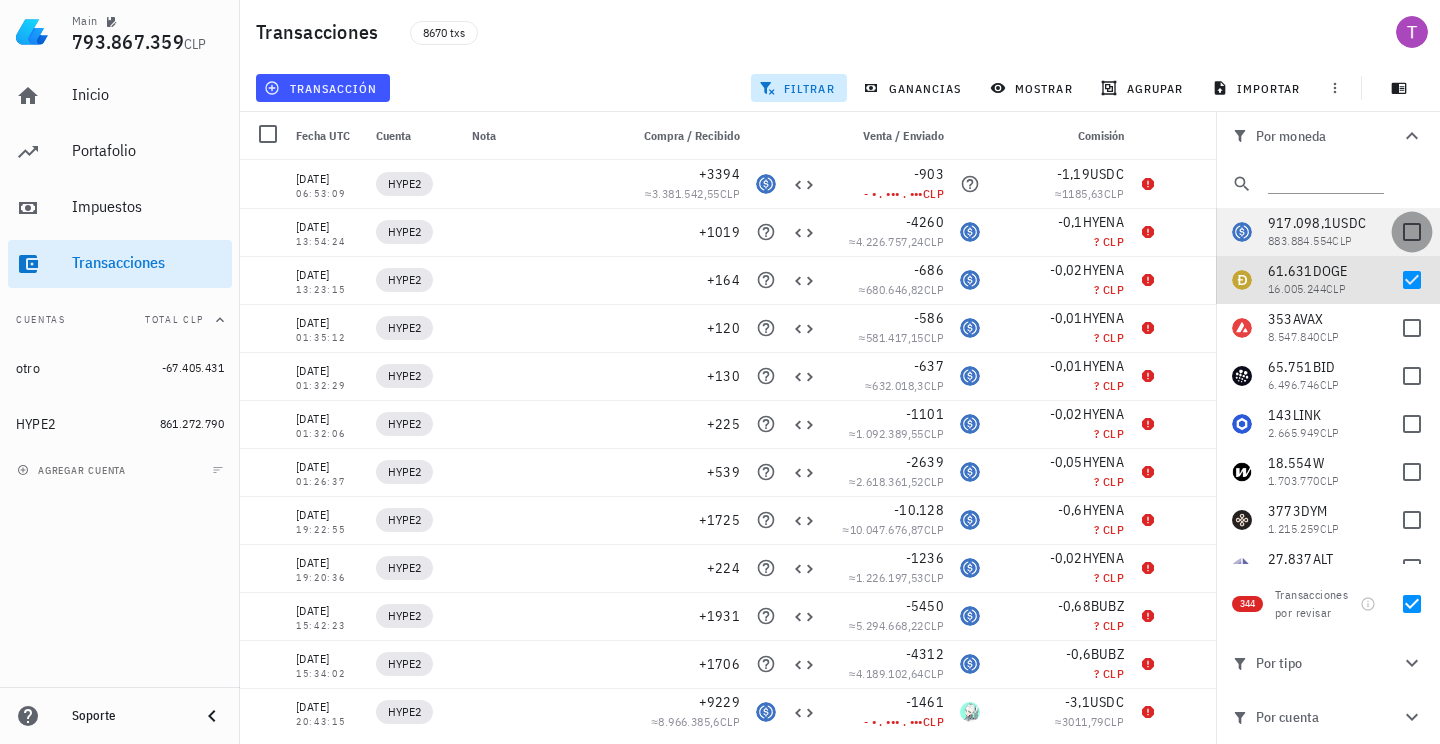 checkbox on "false" 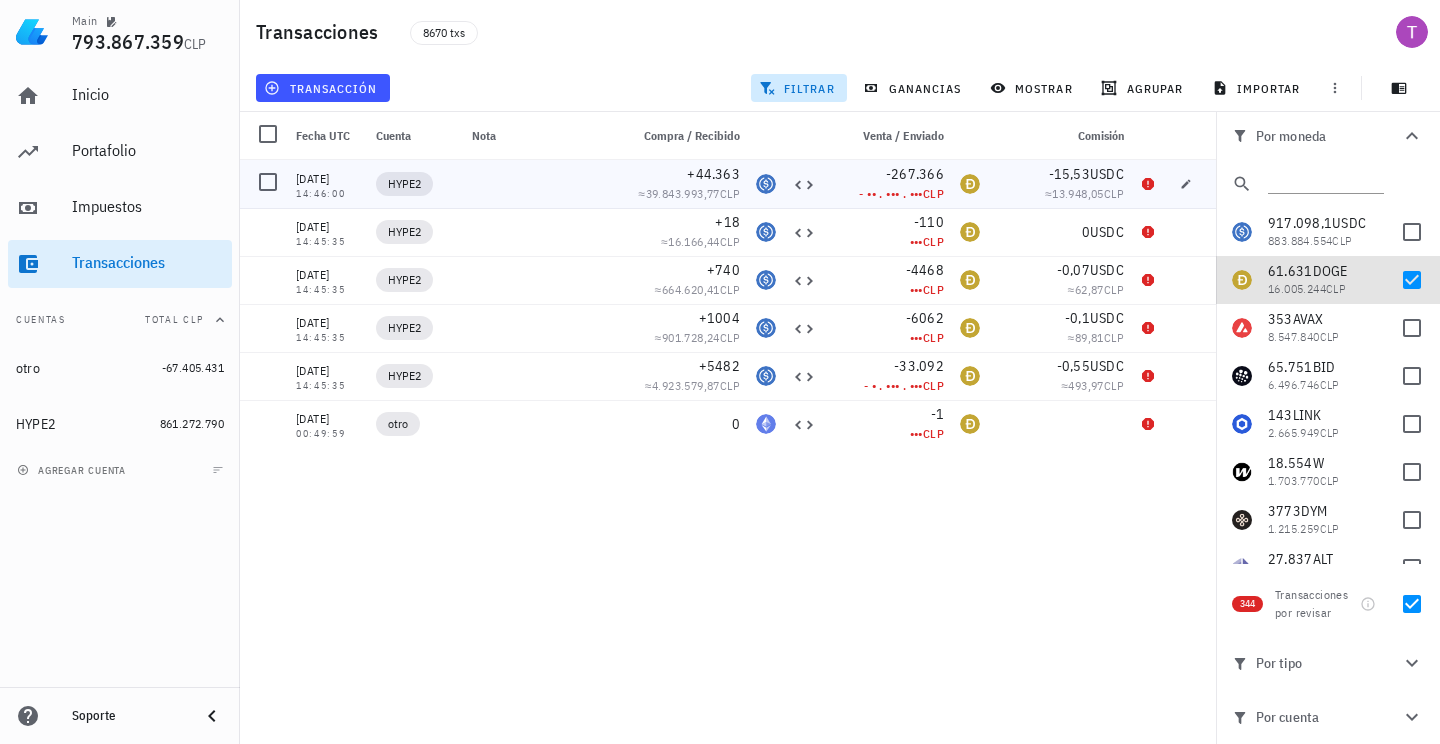 click at bounding box center (542, 184) 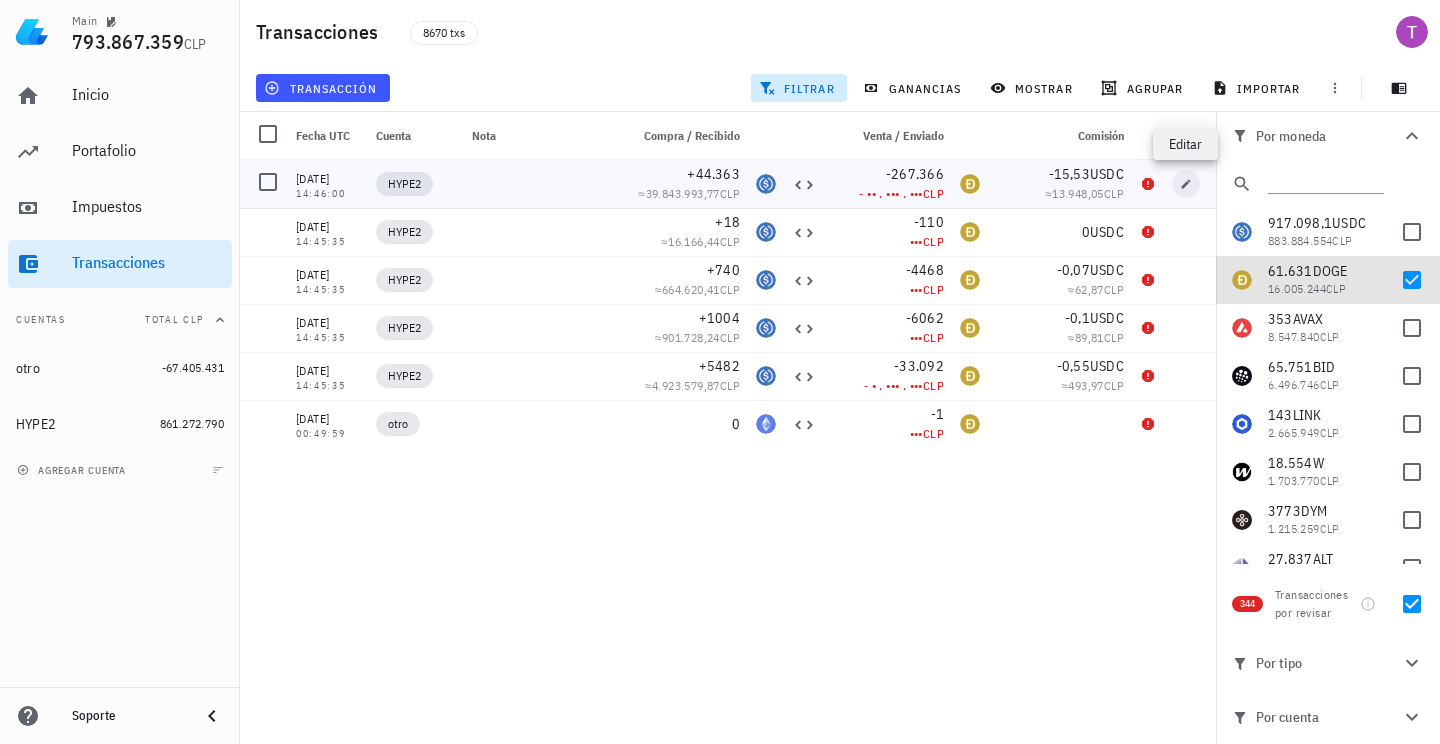 click 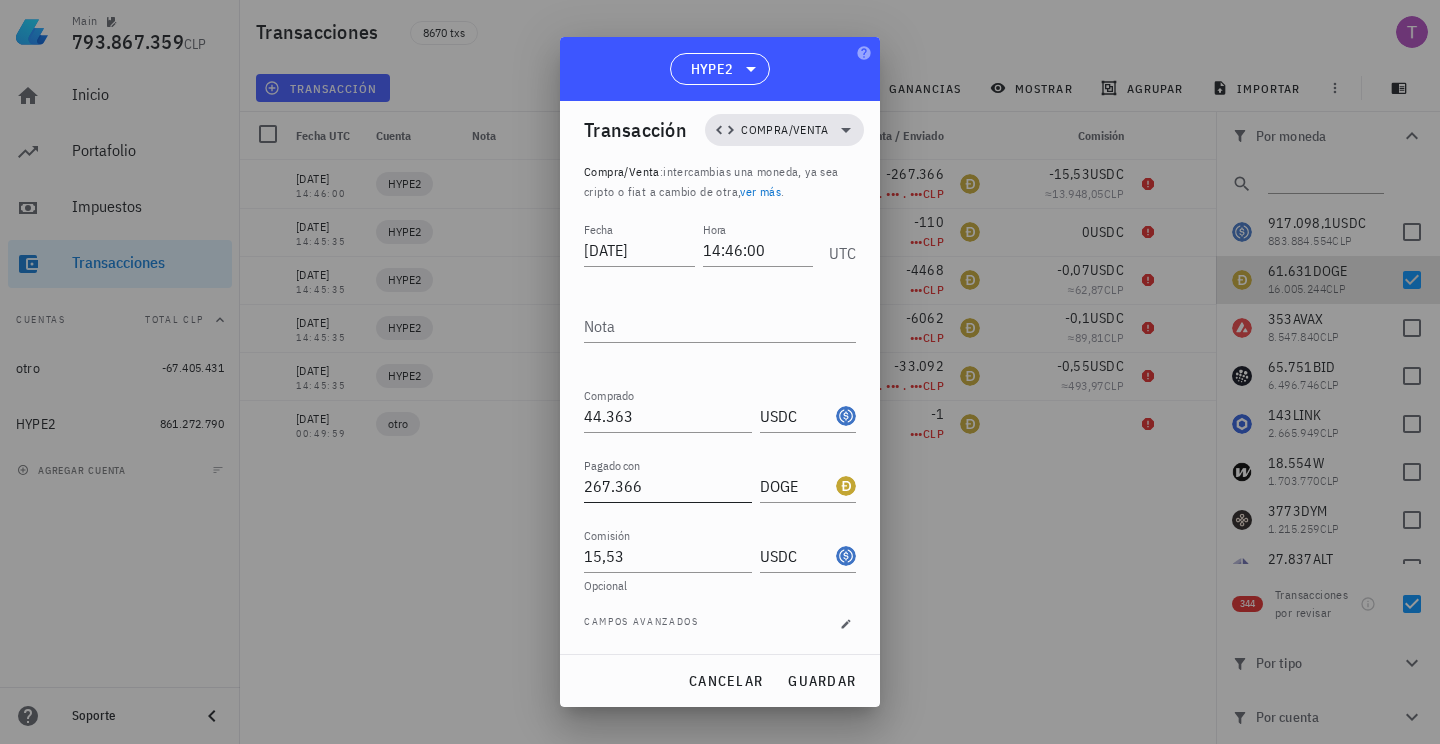 scroll, scrollTop: 11, scrollLeft: 0, axis: vertical 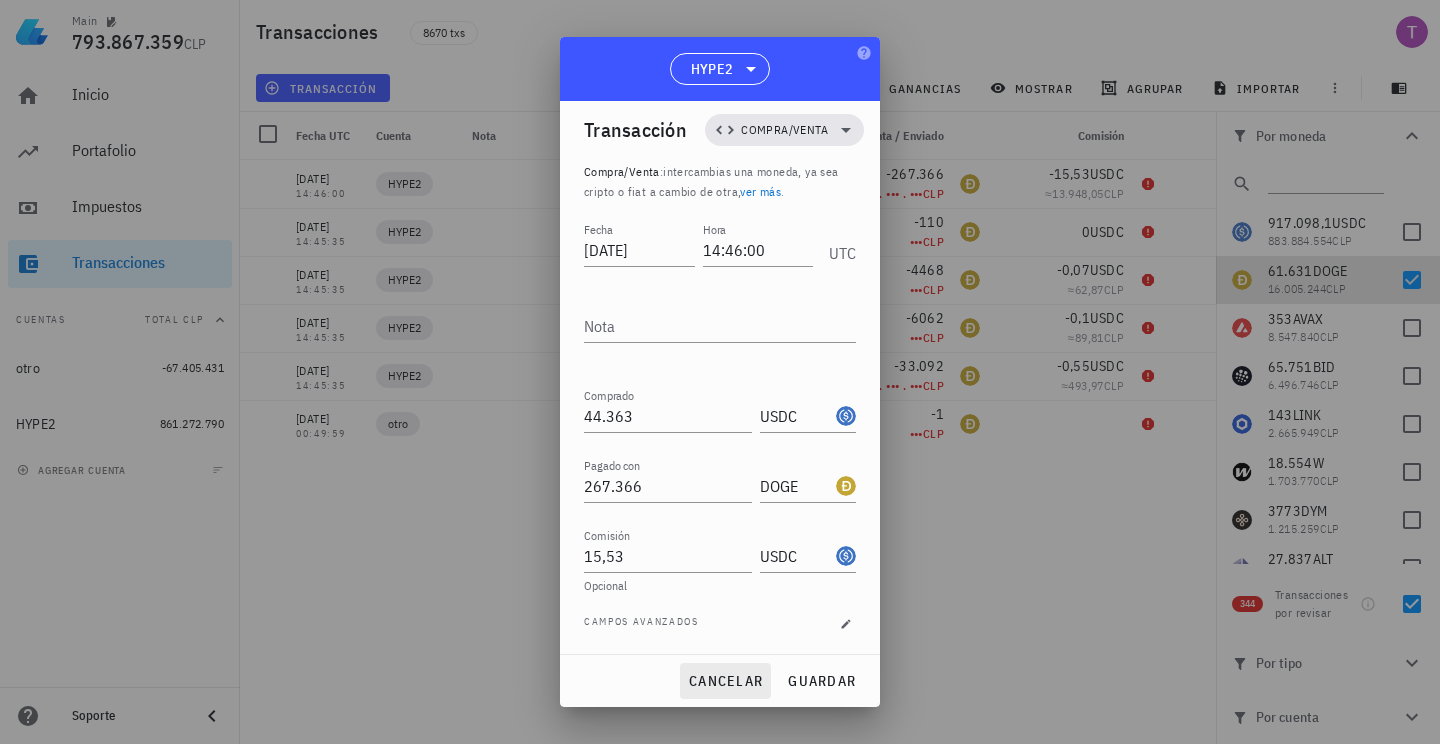 click on "cancelar" at bounding box center (725, 681) 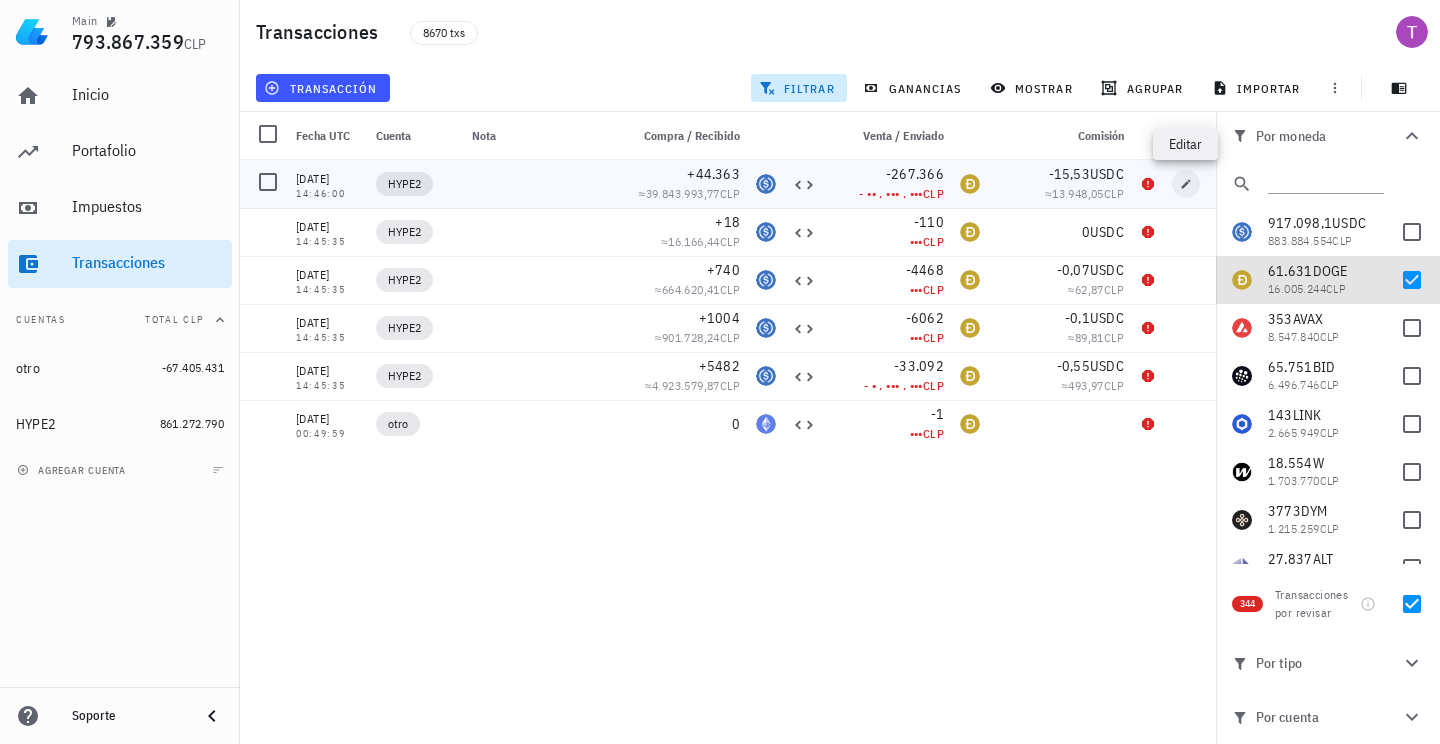 click 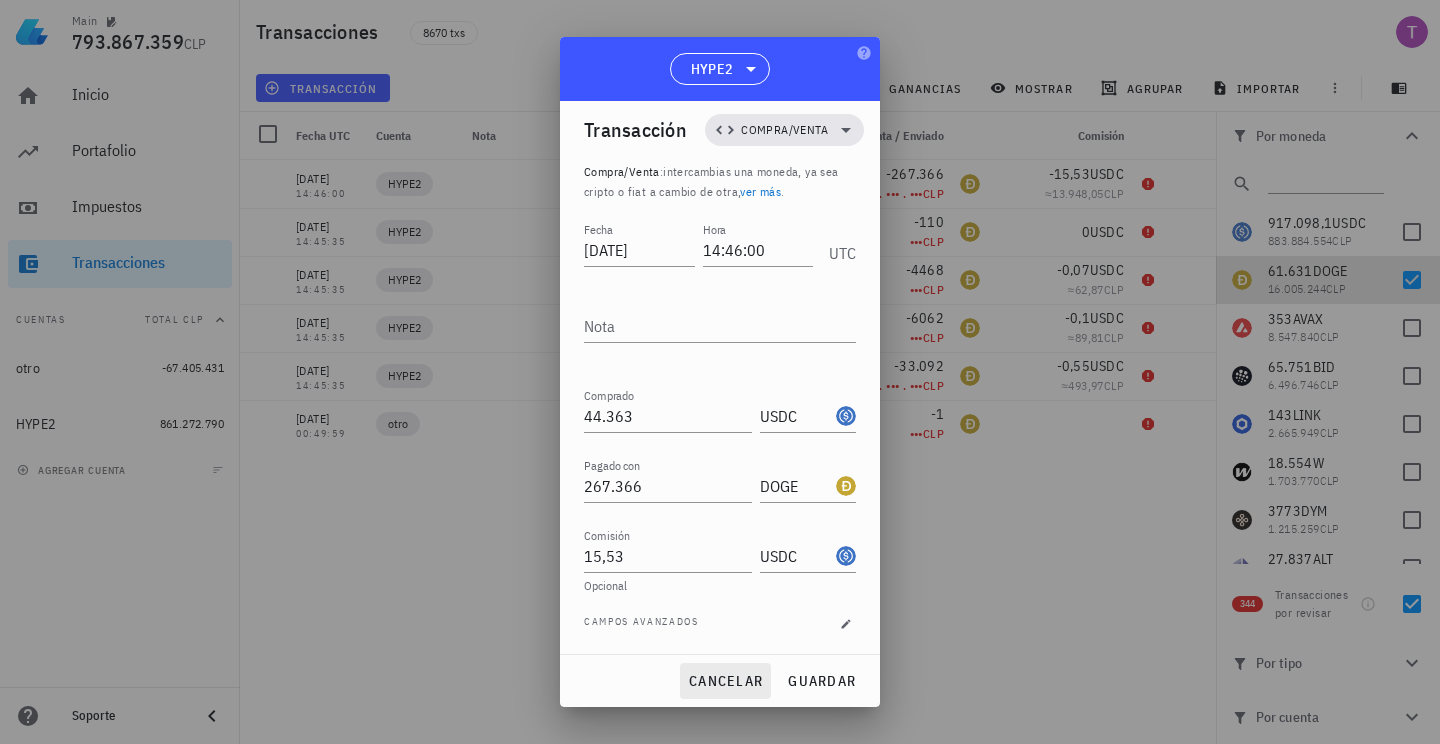 click on "cancelar" at bounding box center [725, 681] 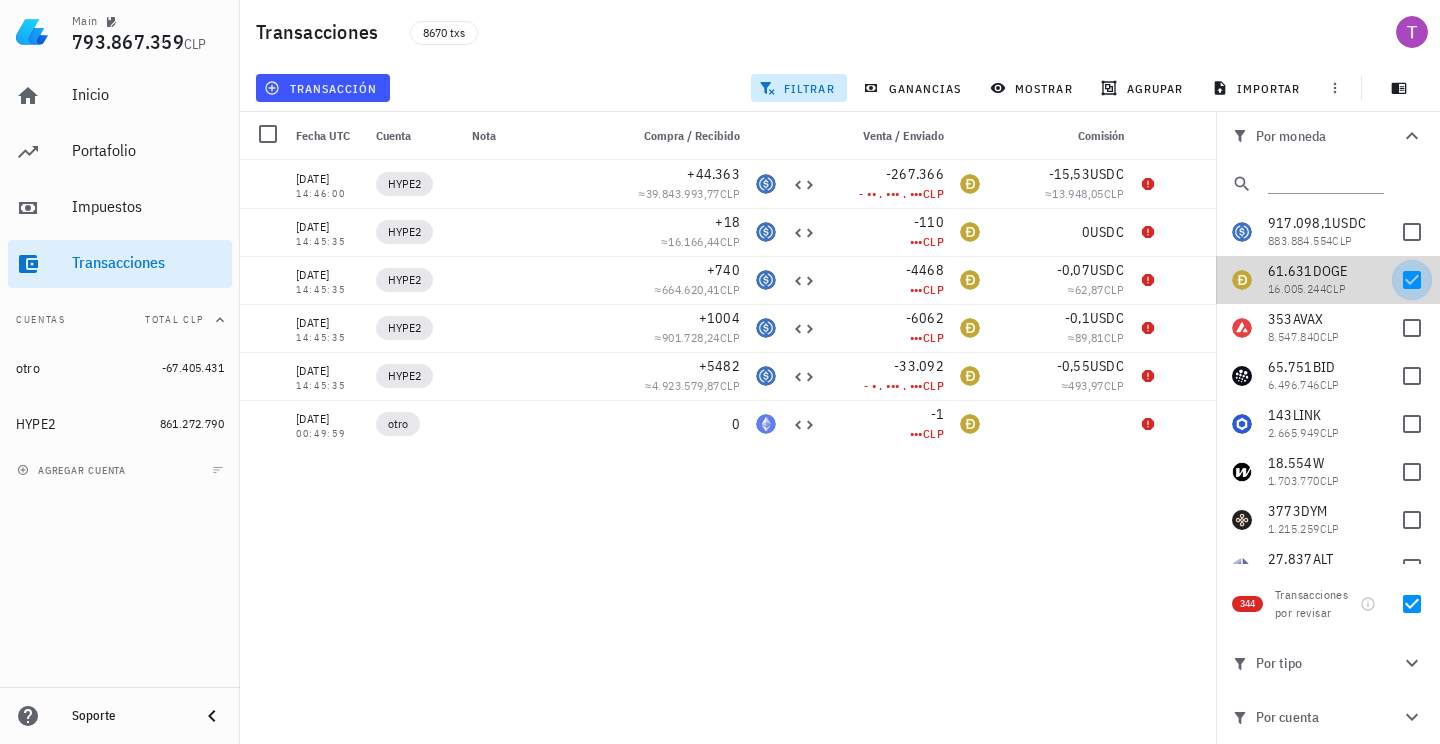 click at bounding box center [1412, 280] 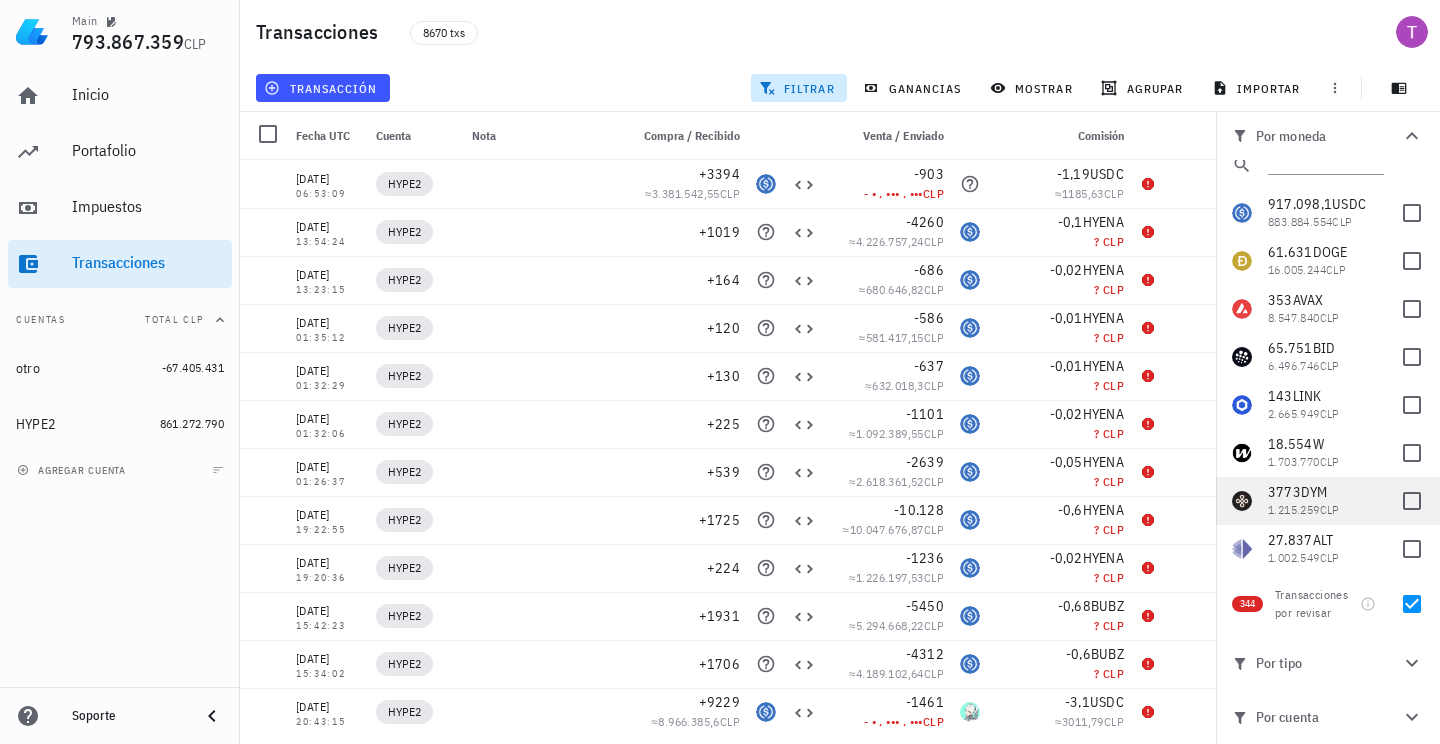 scroll, scrollTop: 8, scrollLeft: 0, axis: vertical 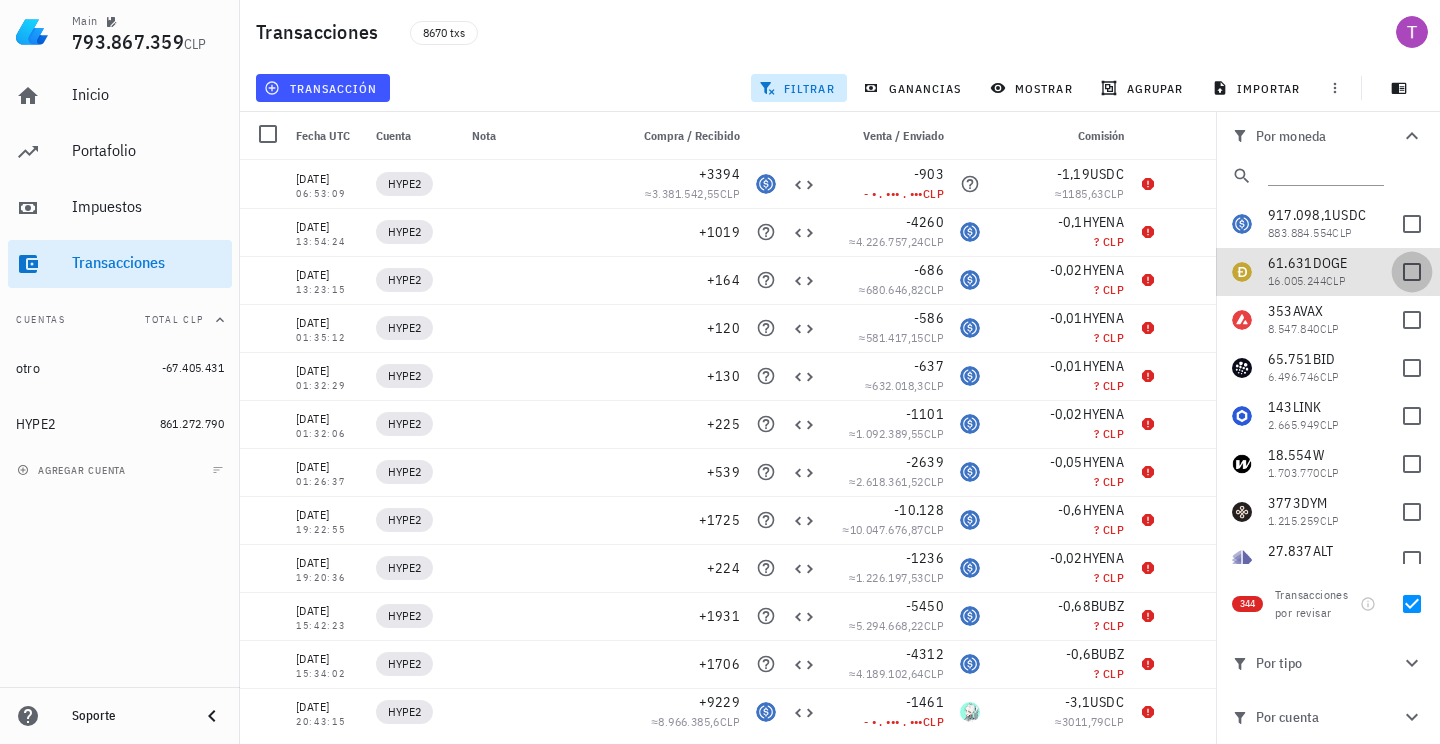 click at bounding box center [1412, 272] 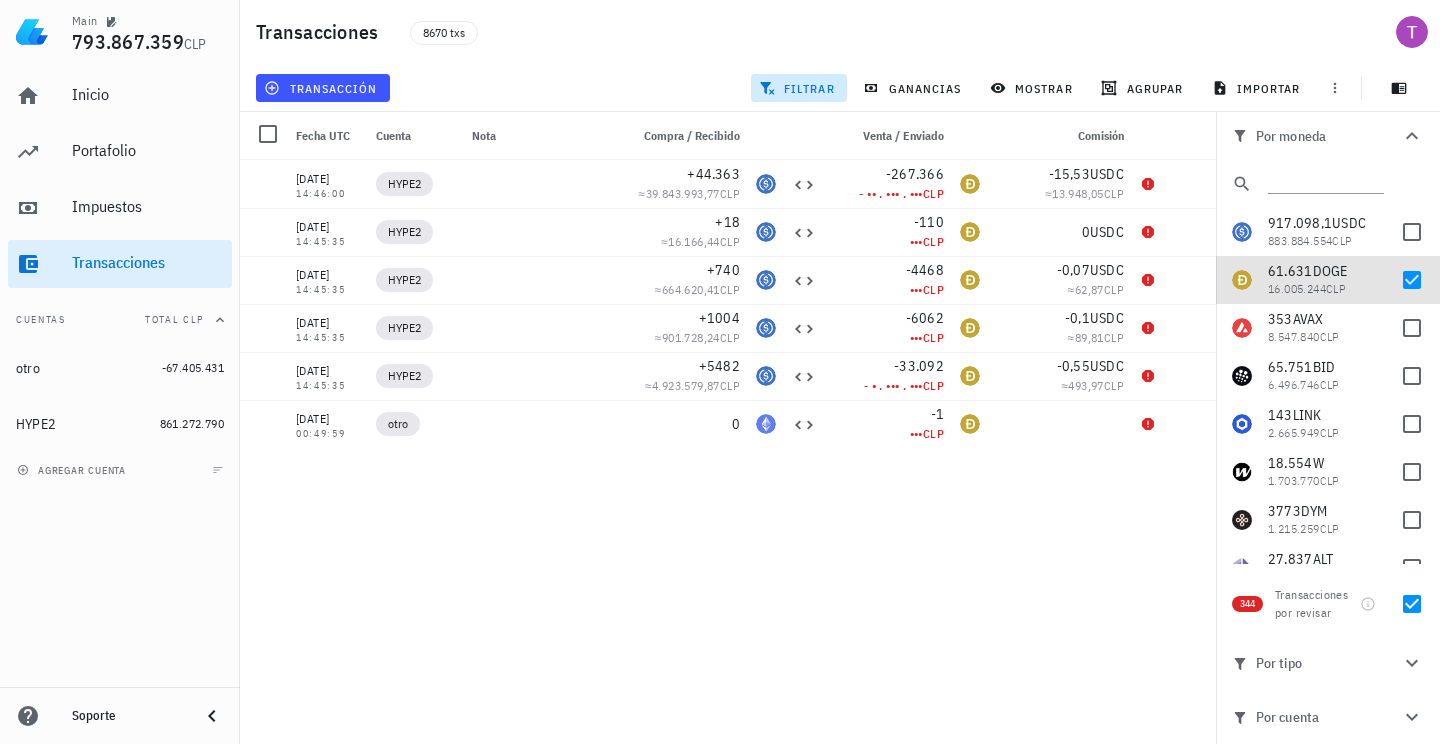 scroll, scrollTop: 0, scrollLeft: 0, axis: both 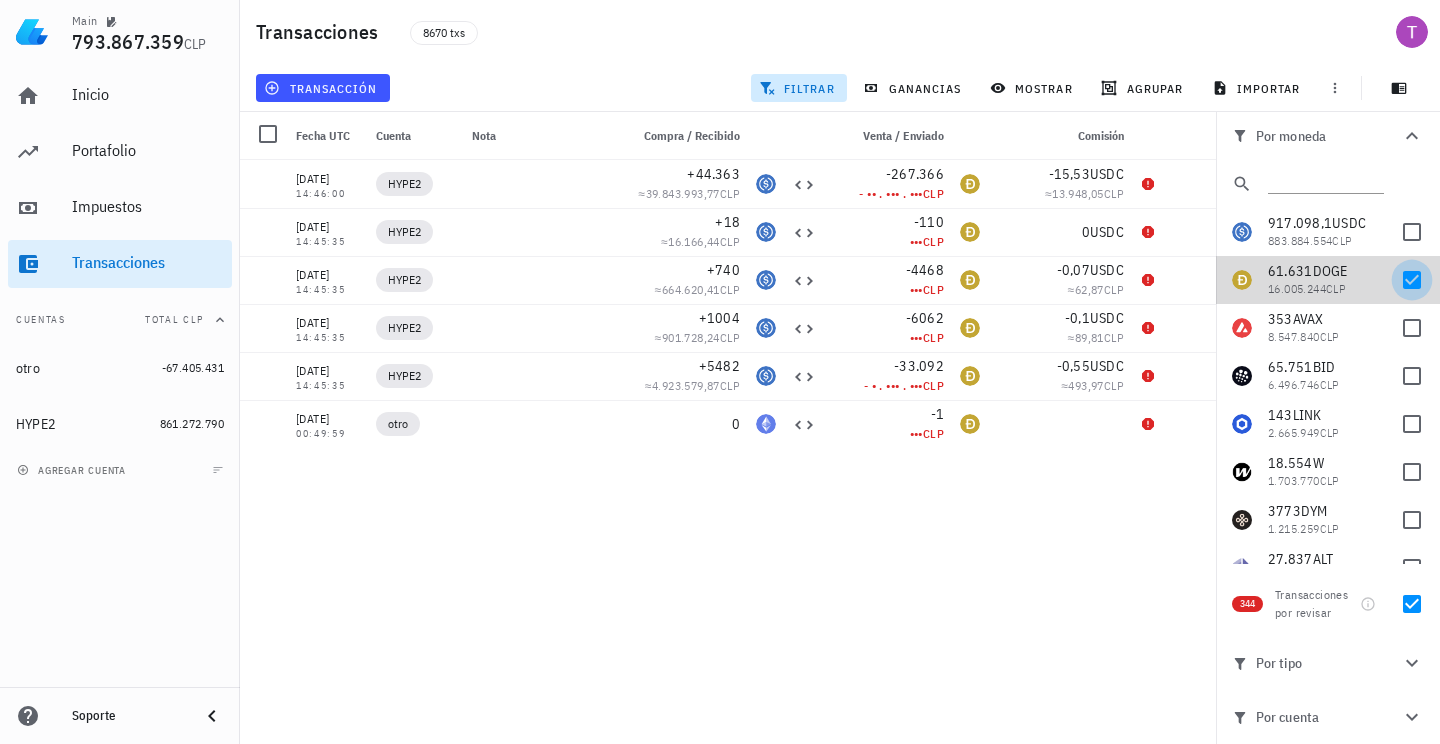 click at bounding box center [1412, 280] 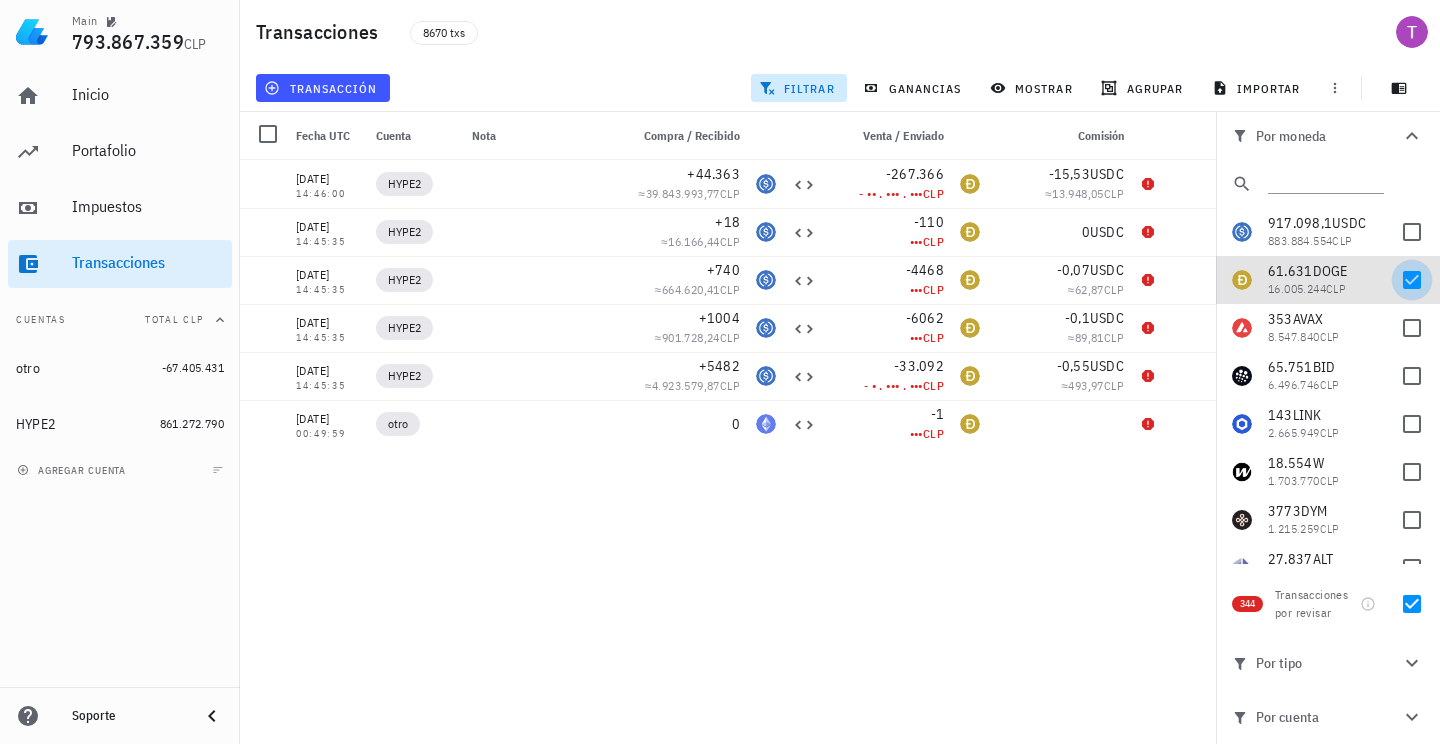 checkbox on "false" 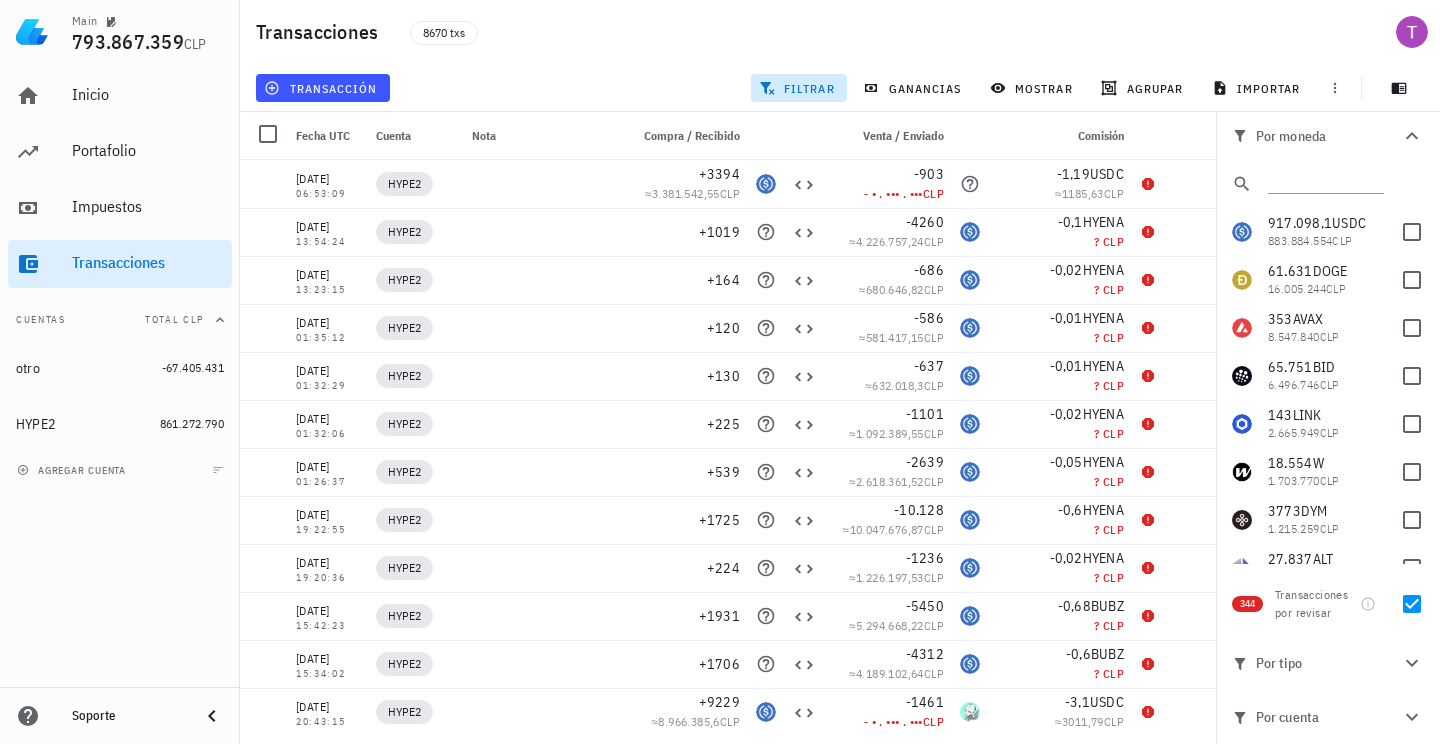 click 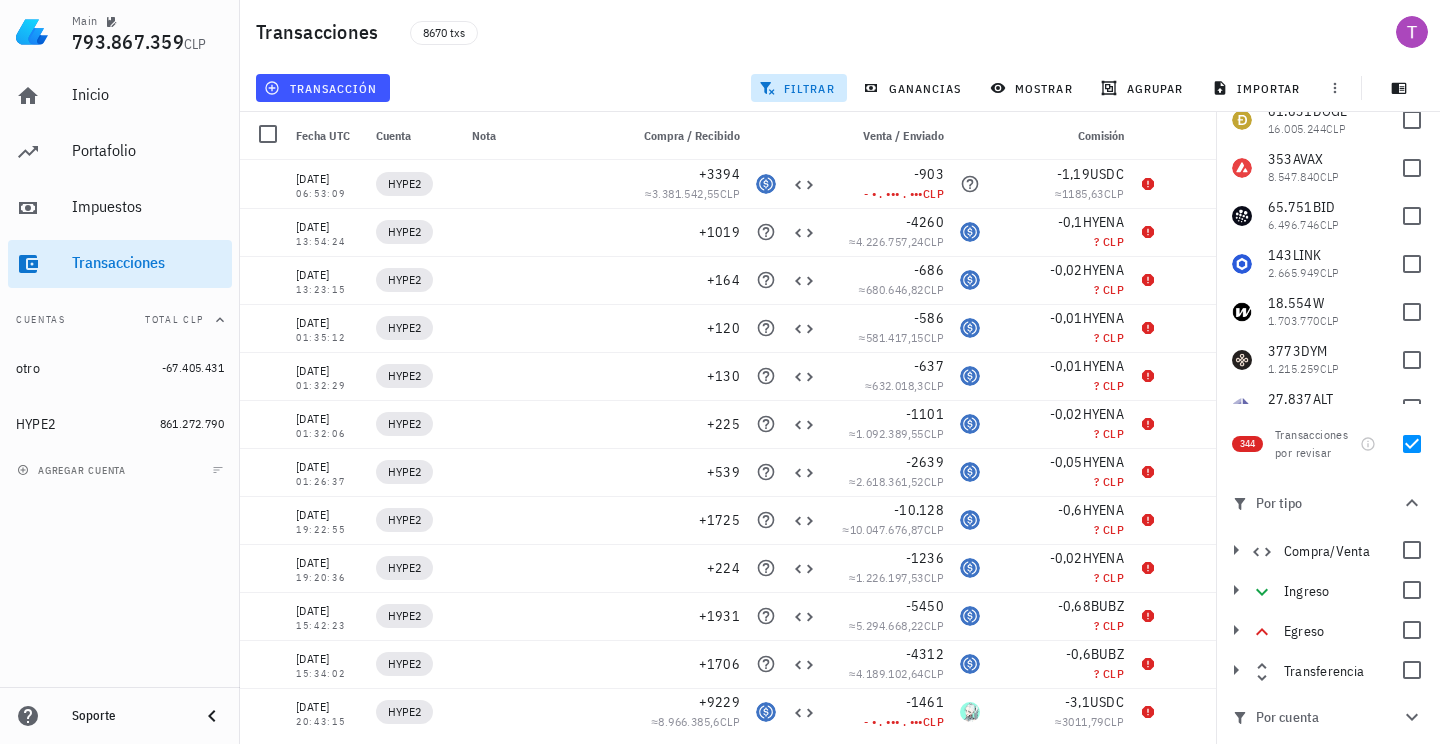 scroll, scrollTop: 160, scrollLeft: 0, axis: vertical 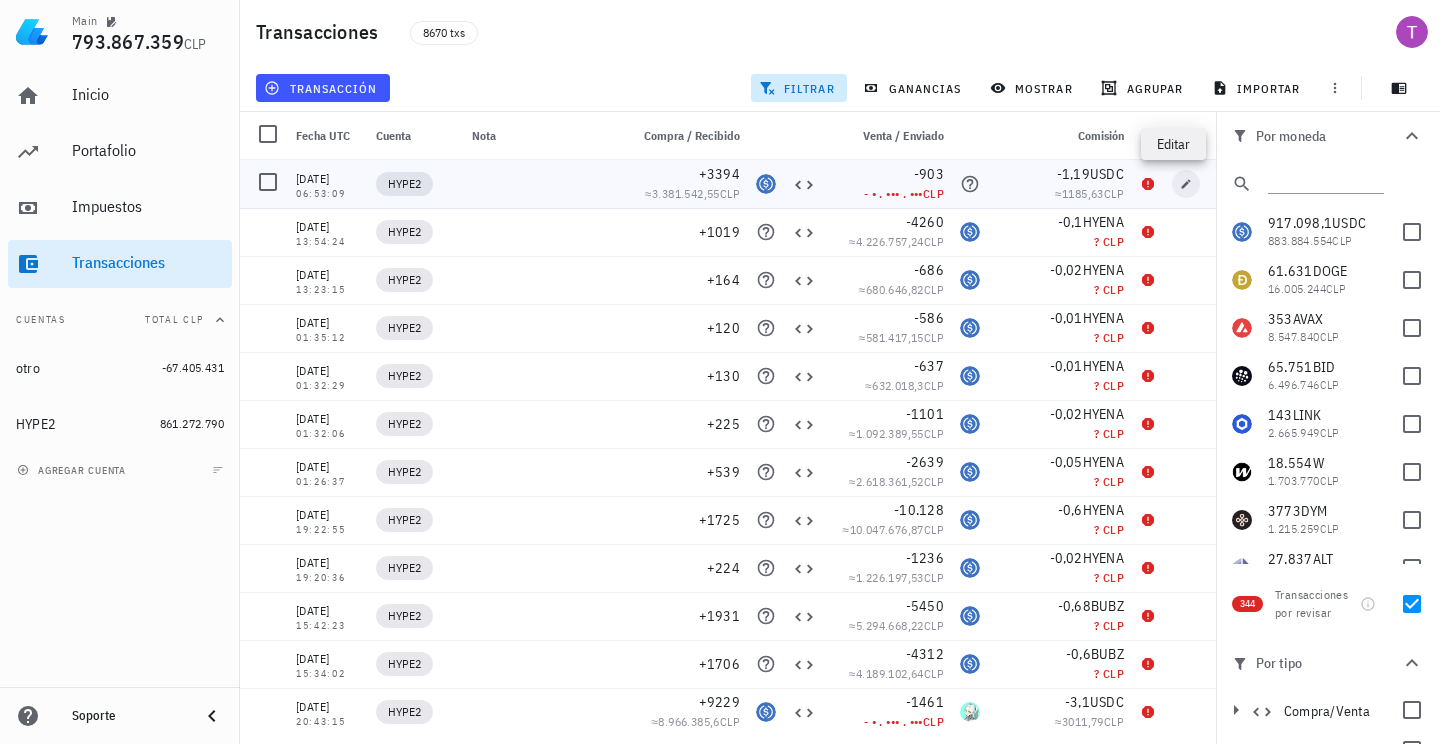 click 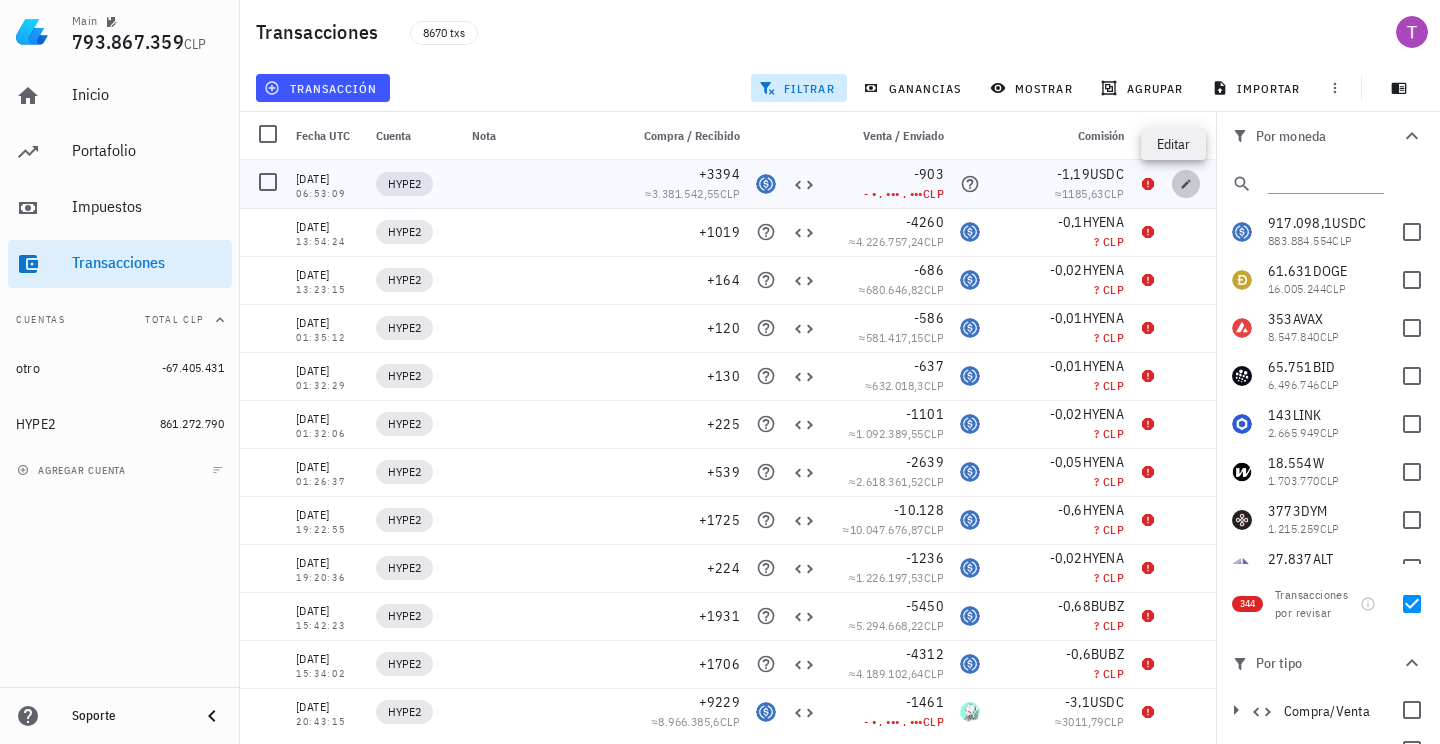 type on "[DATE]" 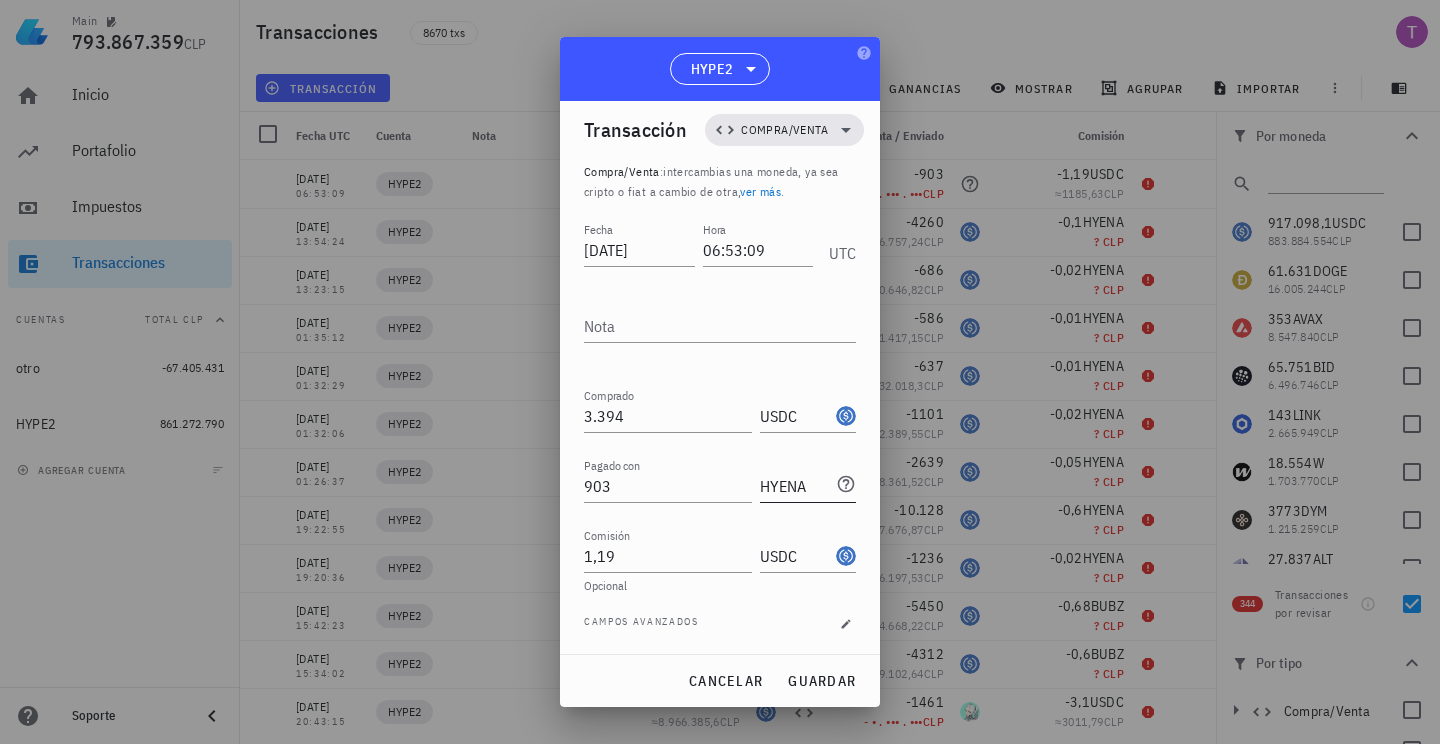 click 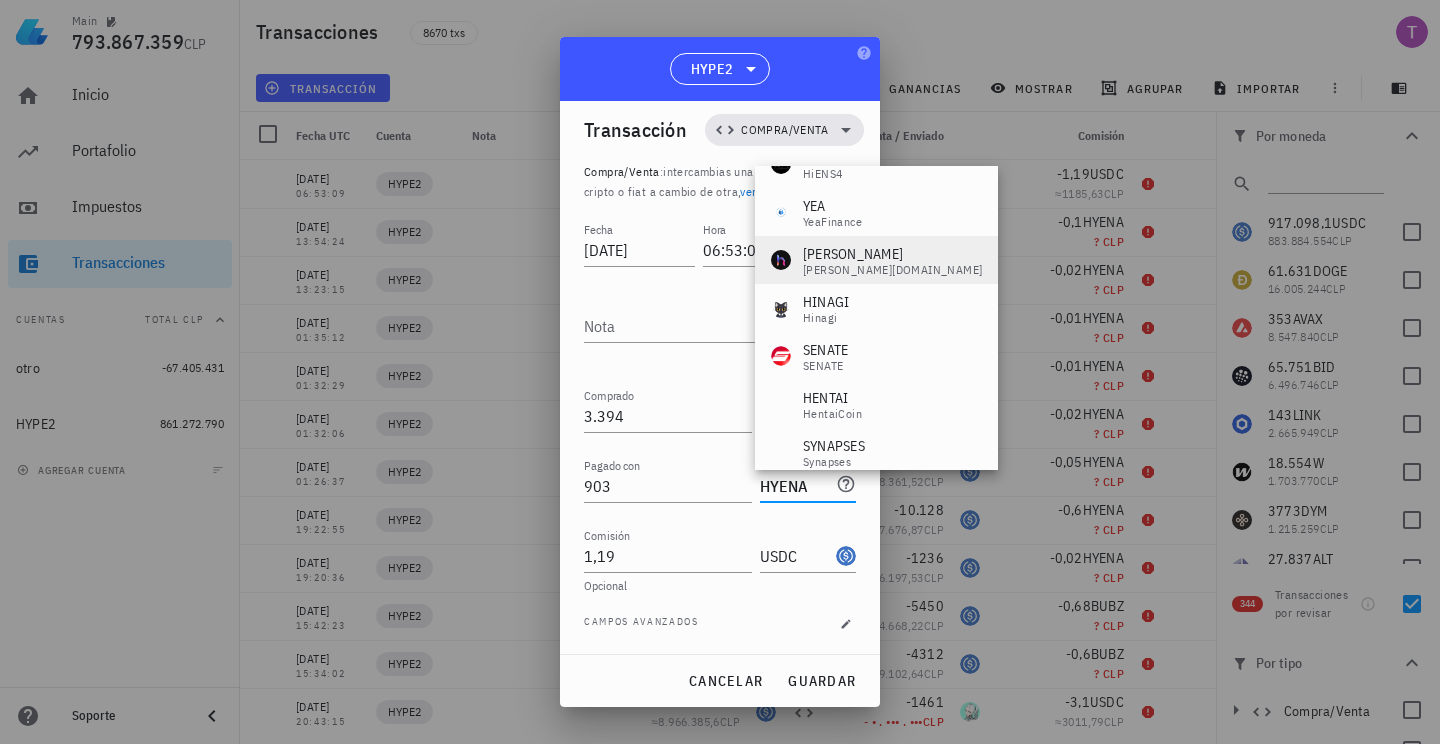 scroll, scrollTop: 714, scrollLeft: 0, axis: vertical 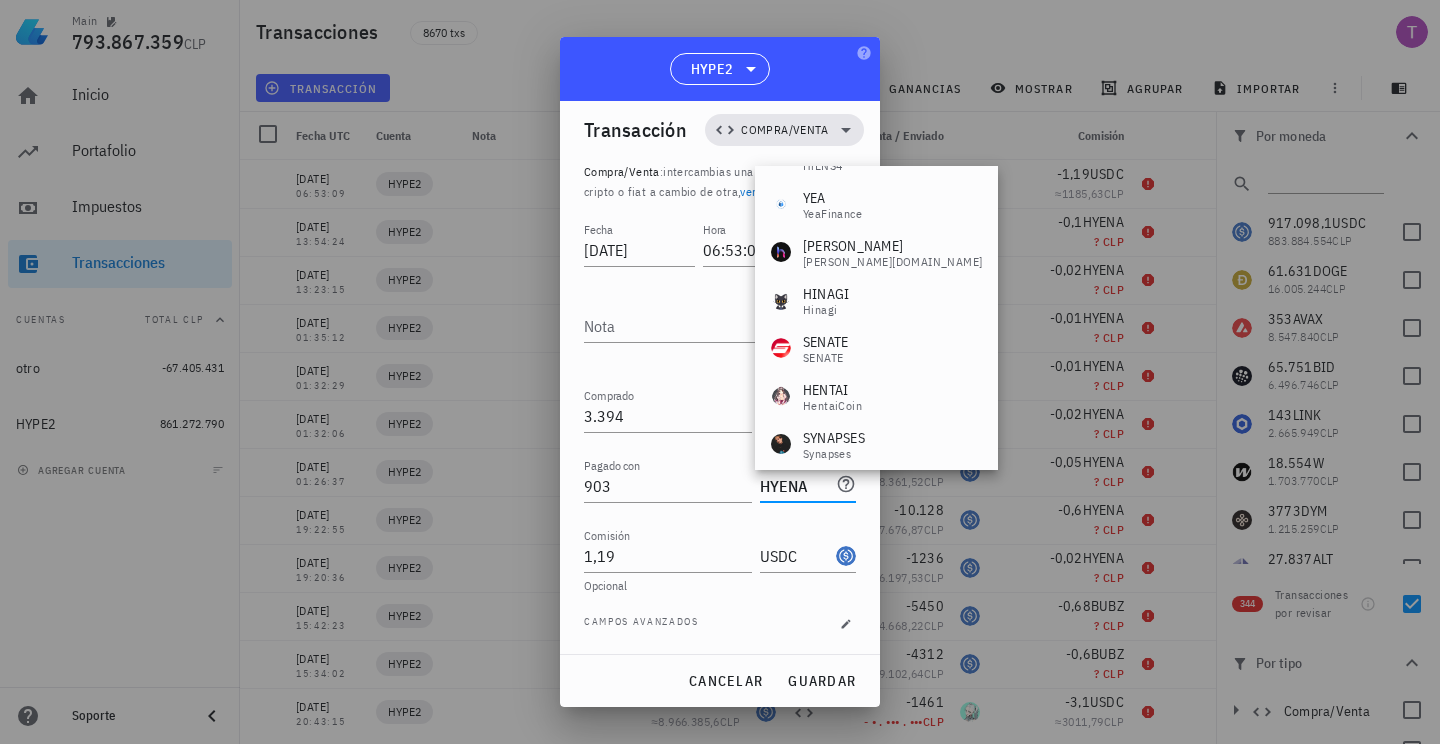 click on "Transacción
Compra/Venta
Compra/Venta :
intercambias una moneda, ya sea cripto o fiat a cambio de otra,  ver más .     Fecha [DATE]   Hora 06:53:09   UTC   Nota     Comprado 3.394   USDC   Pagado con 903   HYENA   Comisión 1,19   USDC Opcional   Campos avanzados" at bounding box center [720, 377] 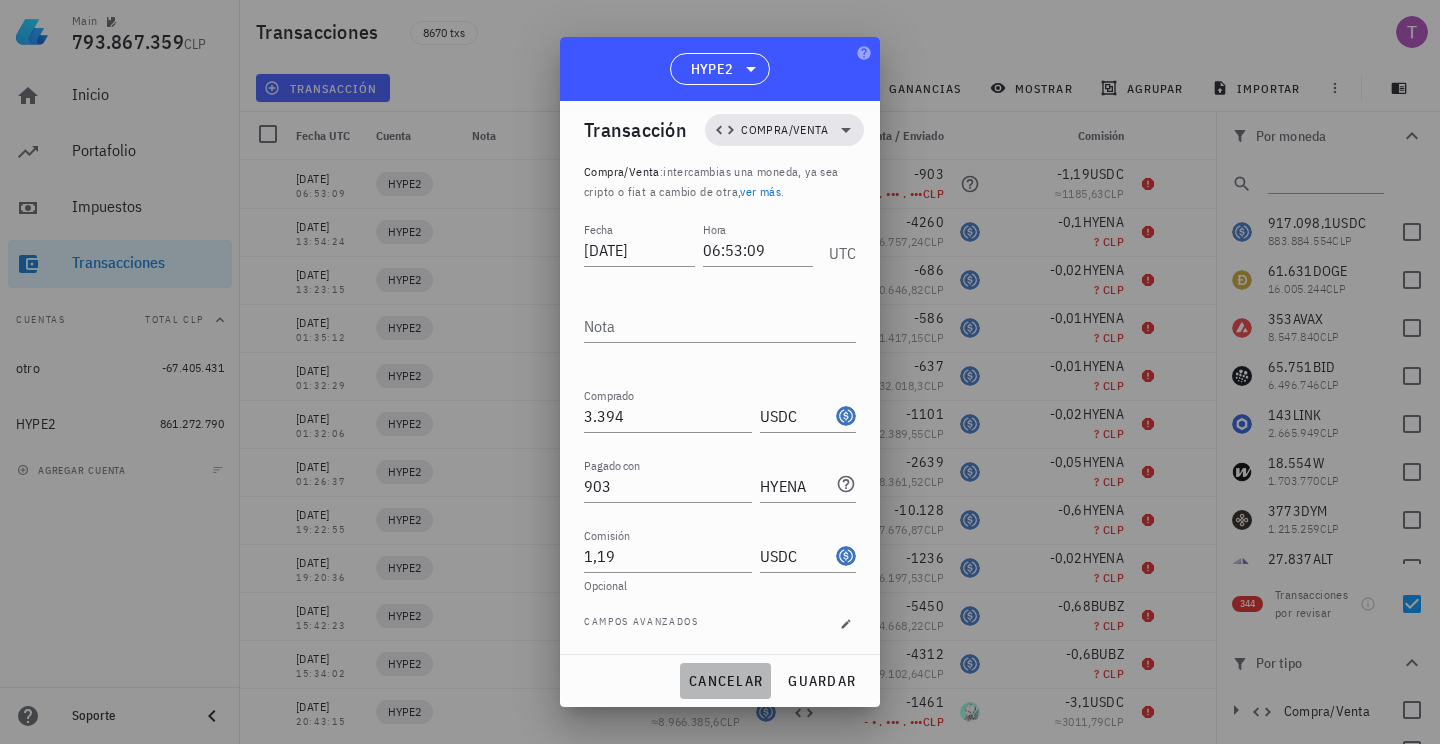 click on "cancelar" at bounding box center [725, 681] 